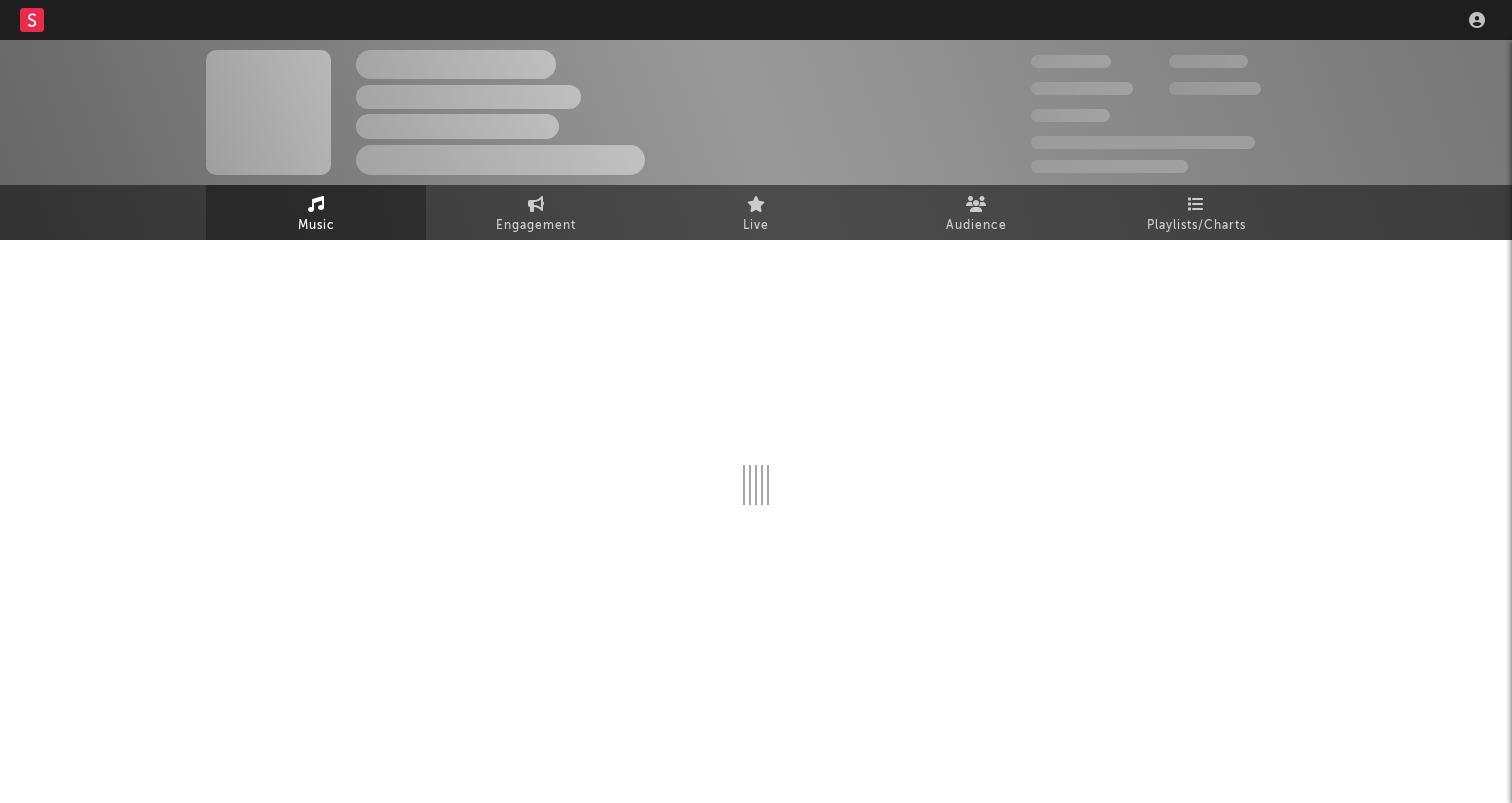 scroll, scrollTop: 0, scrollLeft: 0, axis: both 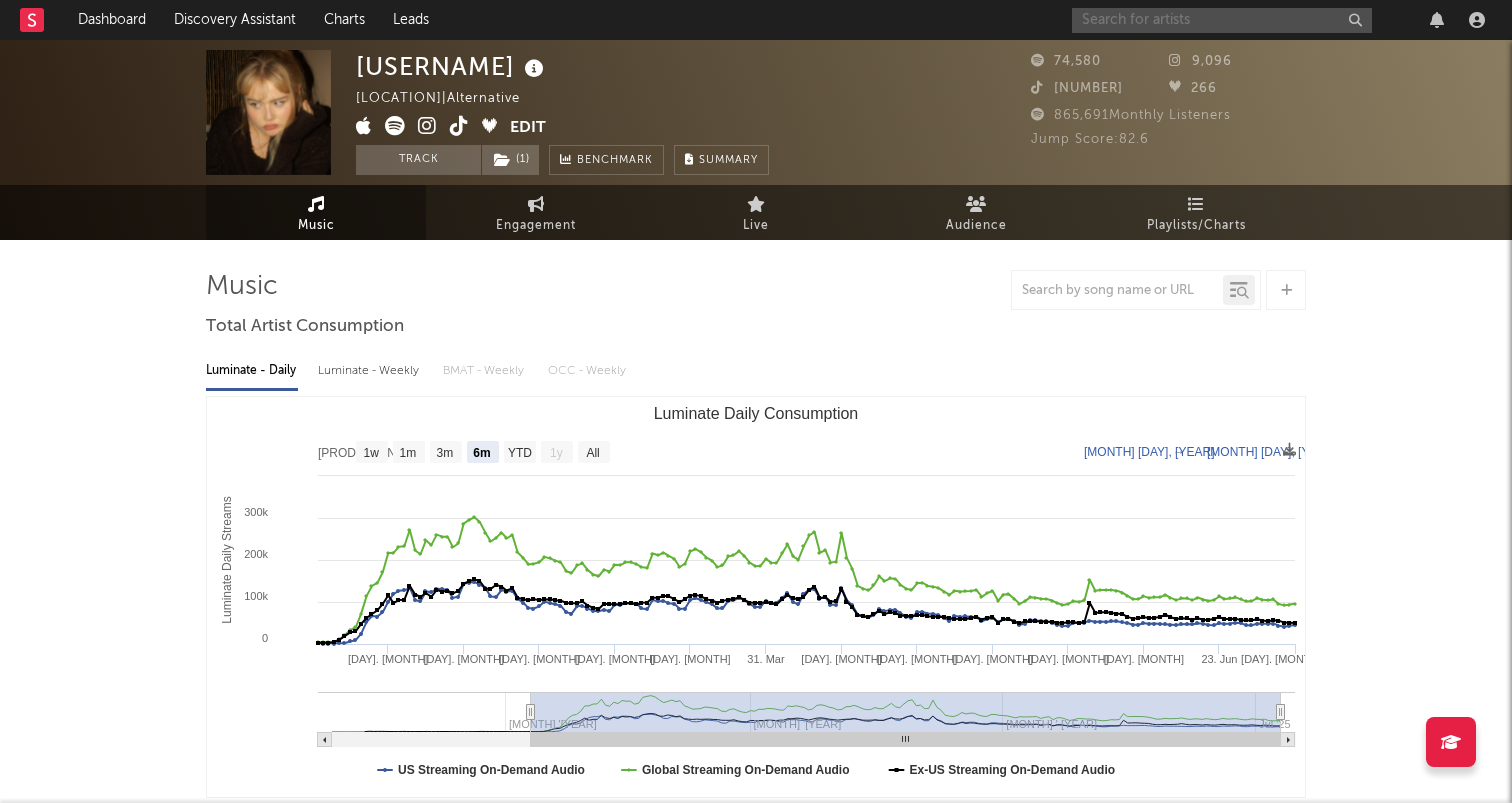 click at bounding box center [1222, 20] 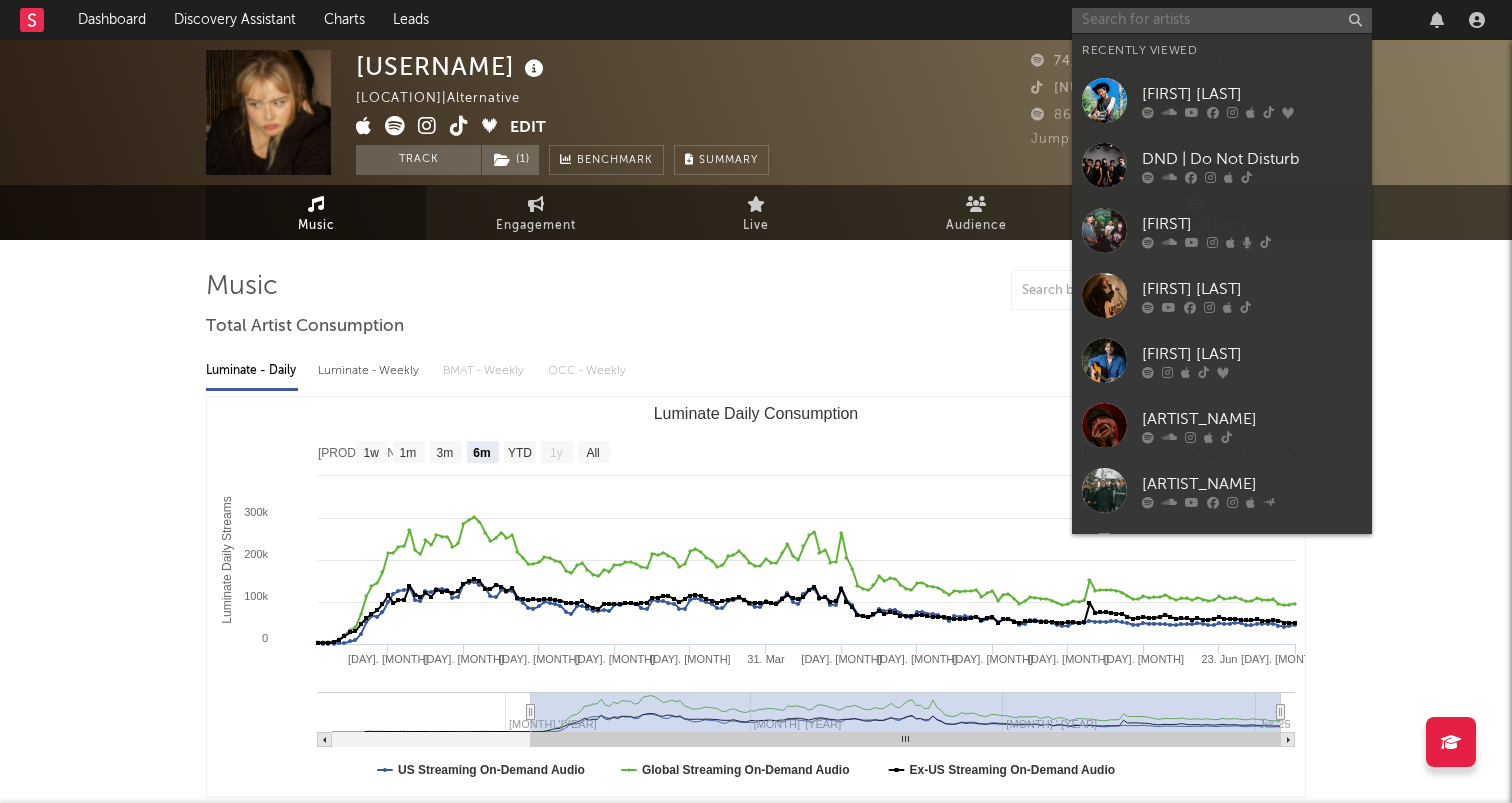 paste on "https://www.tiktok.com/@[USERNAME]" 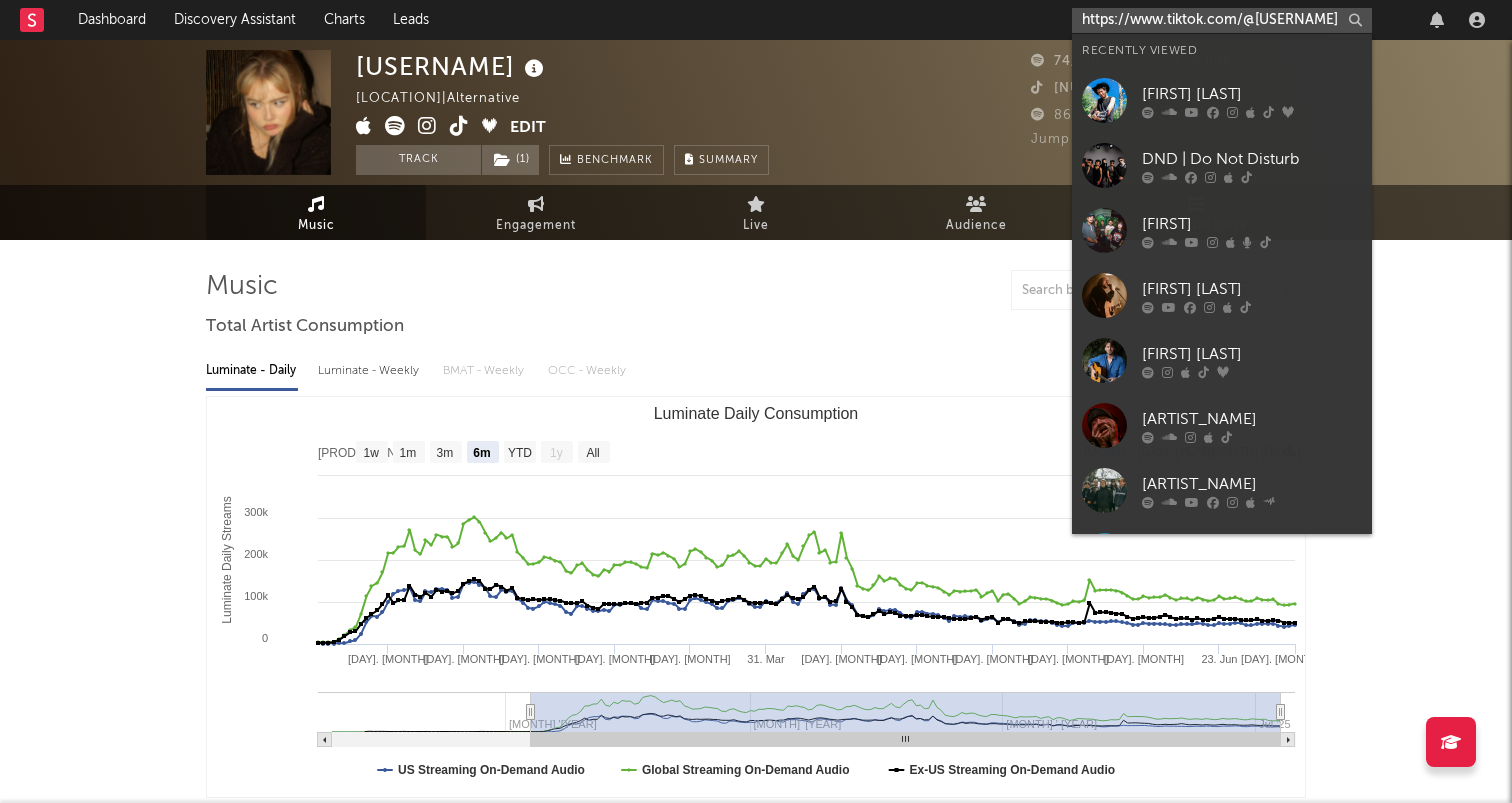 type on "https://www.tiktok.com/@[USERNAME]" 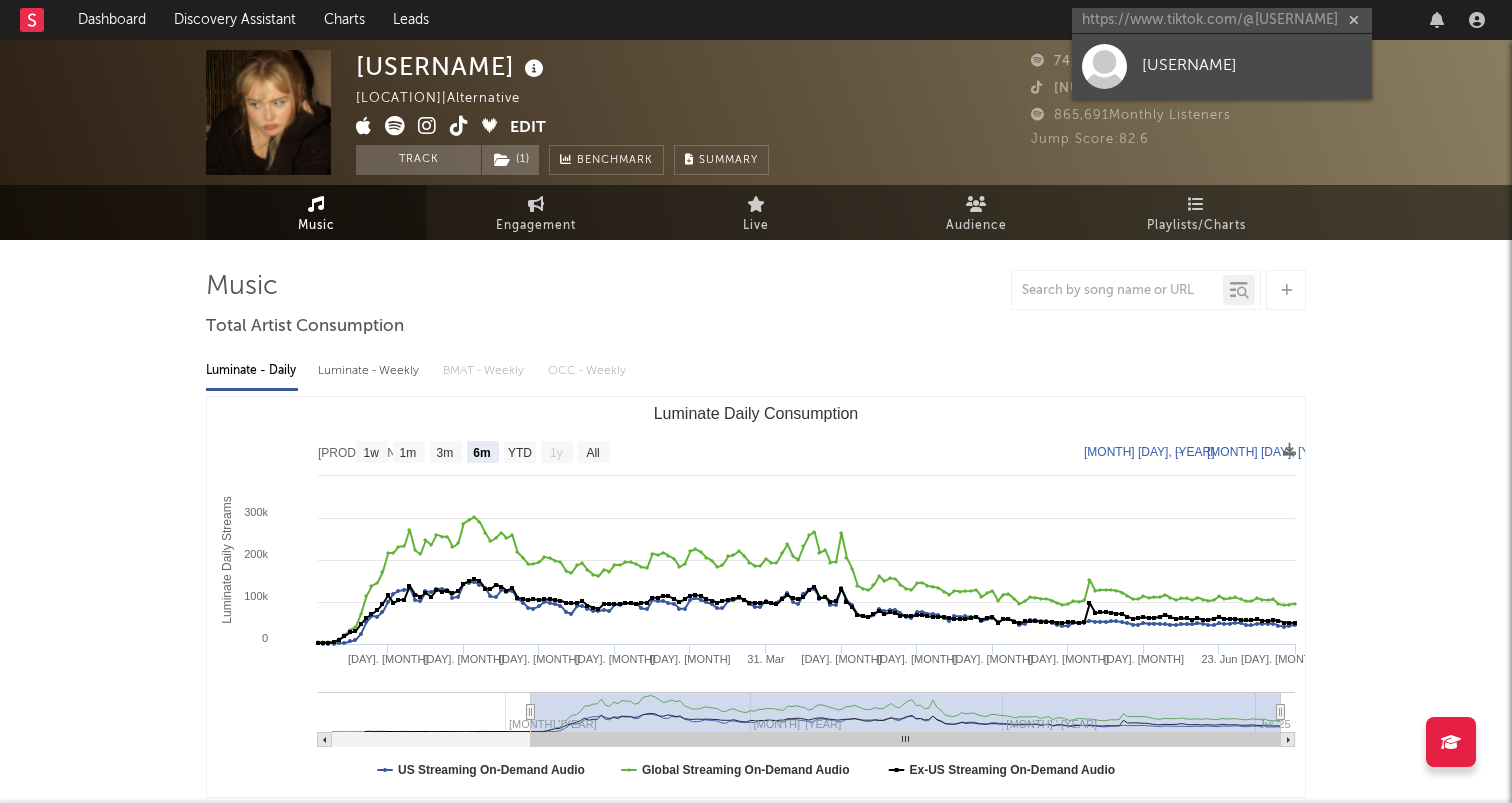 click on "[USERNAME]" at bounding box center [1222, 66] 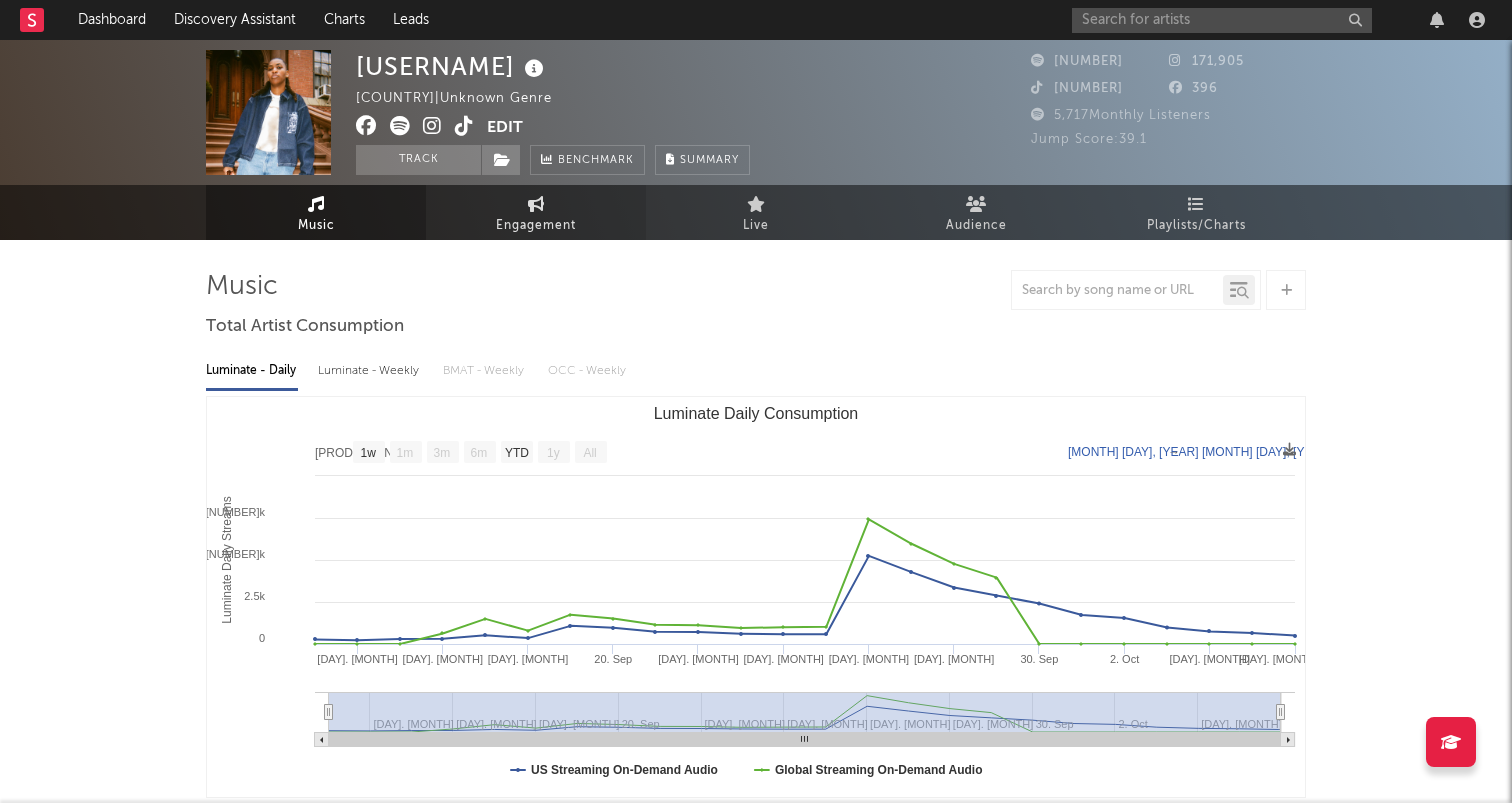 click on "Engagement" at bounding box center (536, 226) 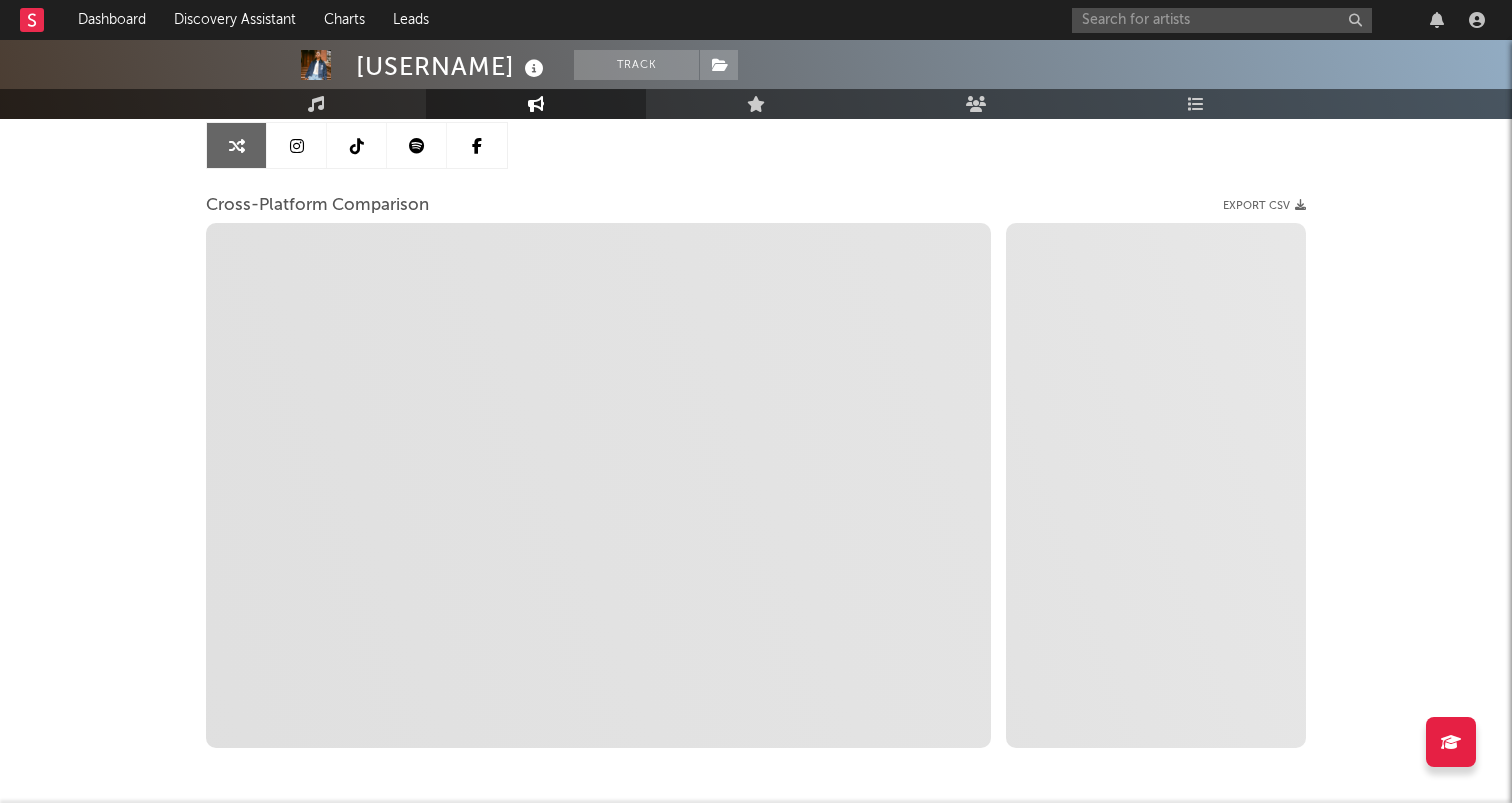 scroll, scrollTop: 202, scrollLeft: 0, axis: vertical 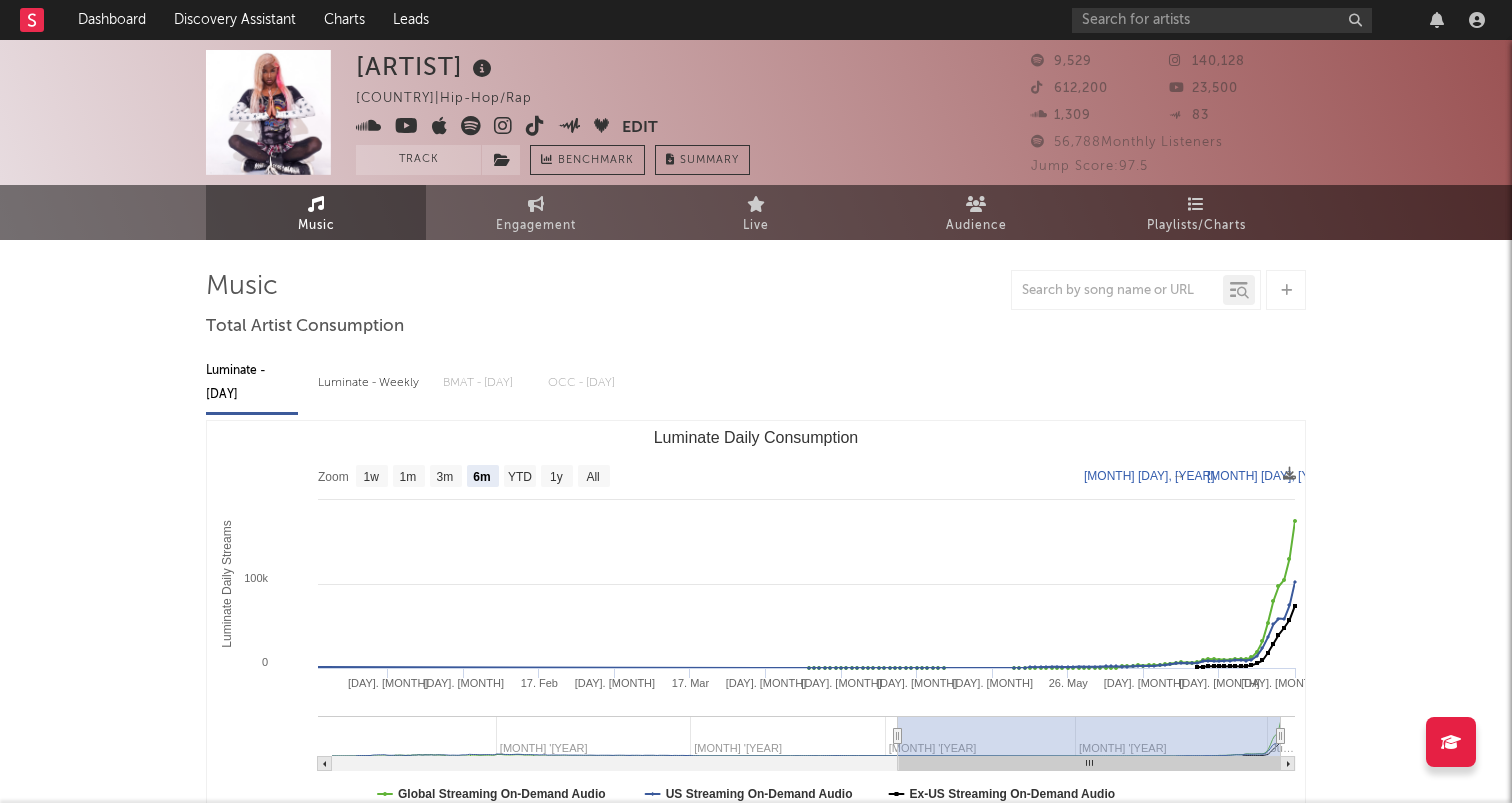 click at bounding box center [503, 126] 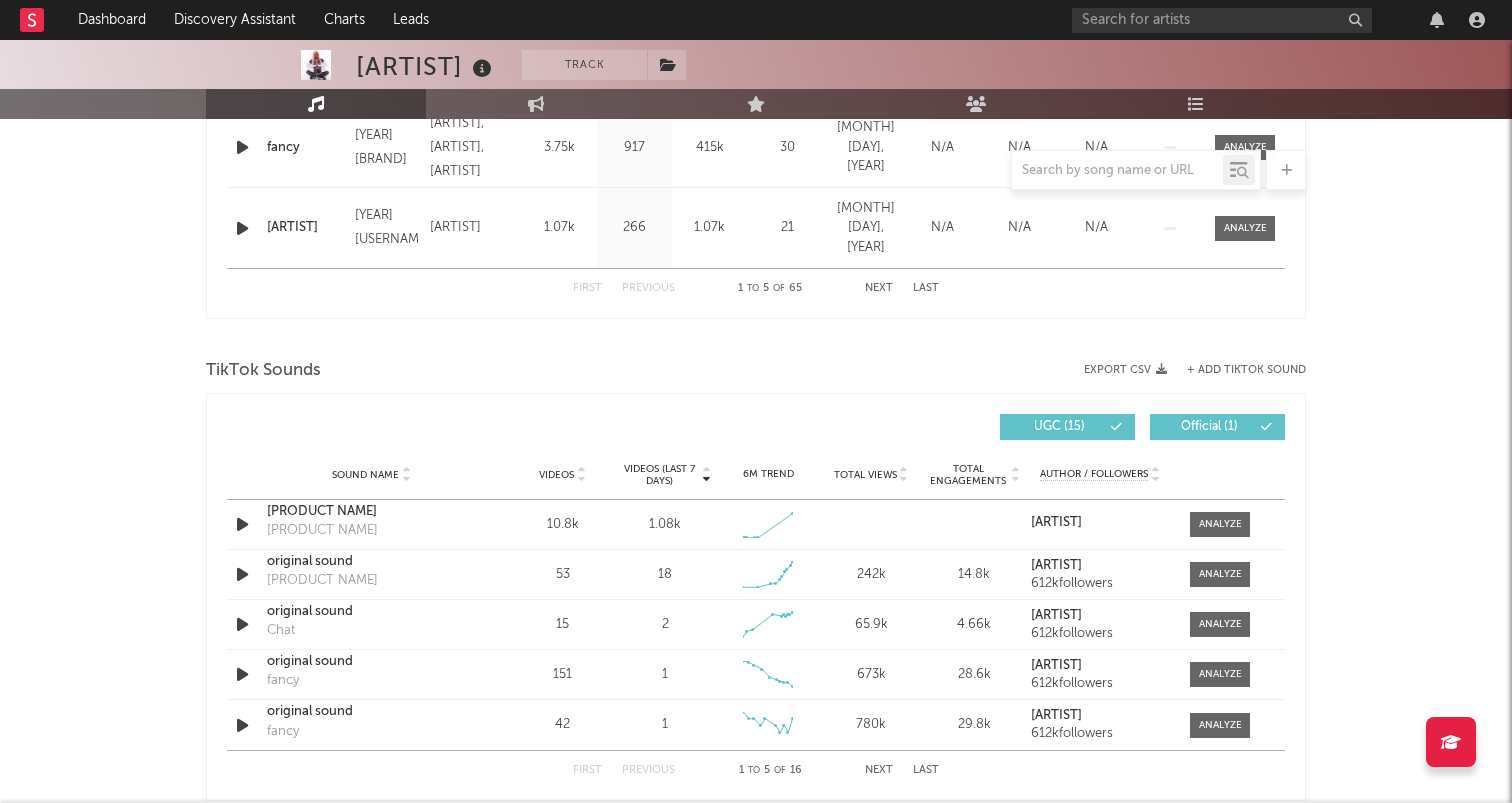 scroll, scrollTop: 1161, scrollLeft: 0, axis: vertical 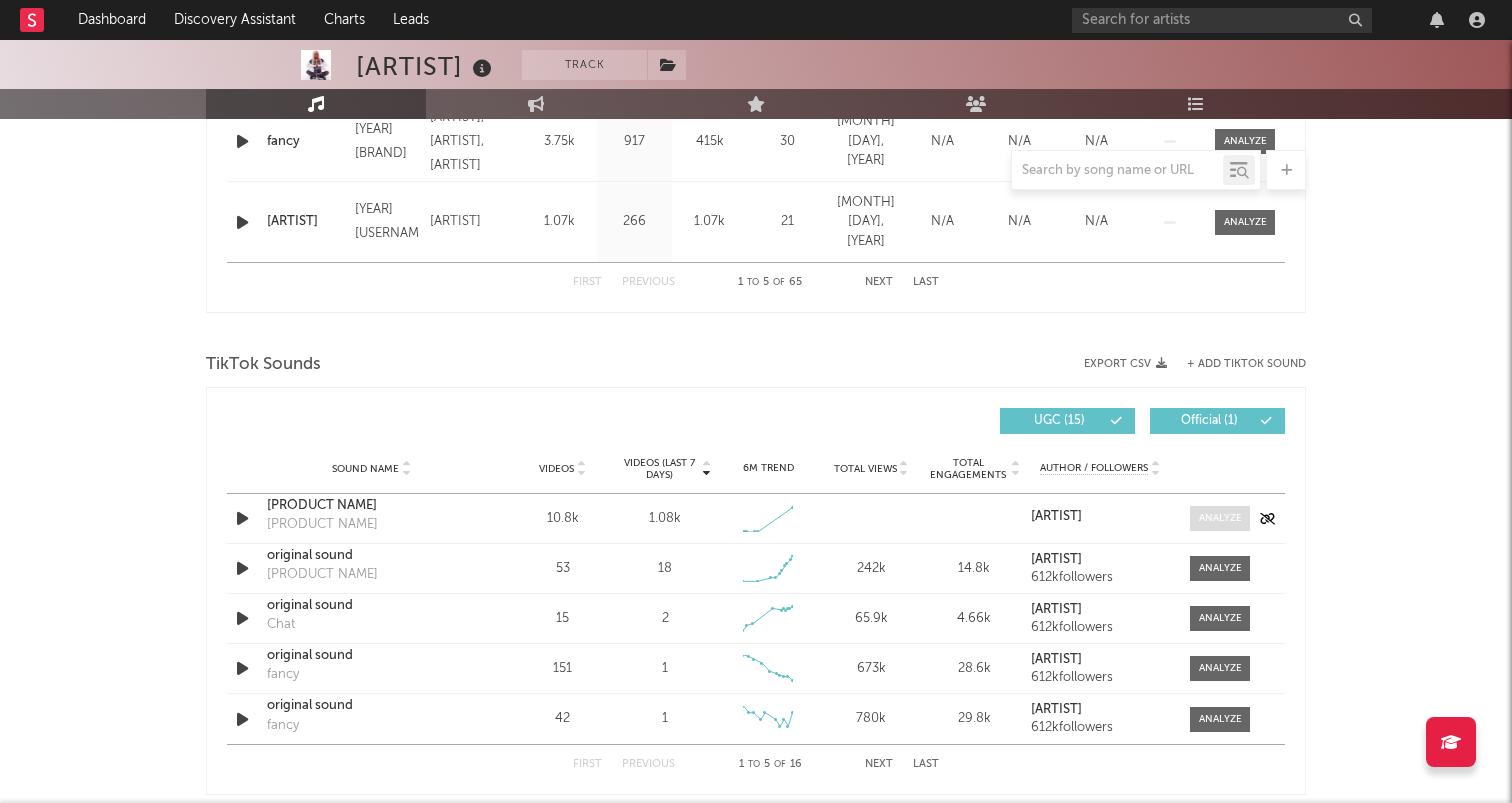 click at bounding box center (1220, 518) 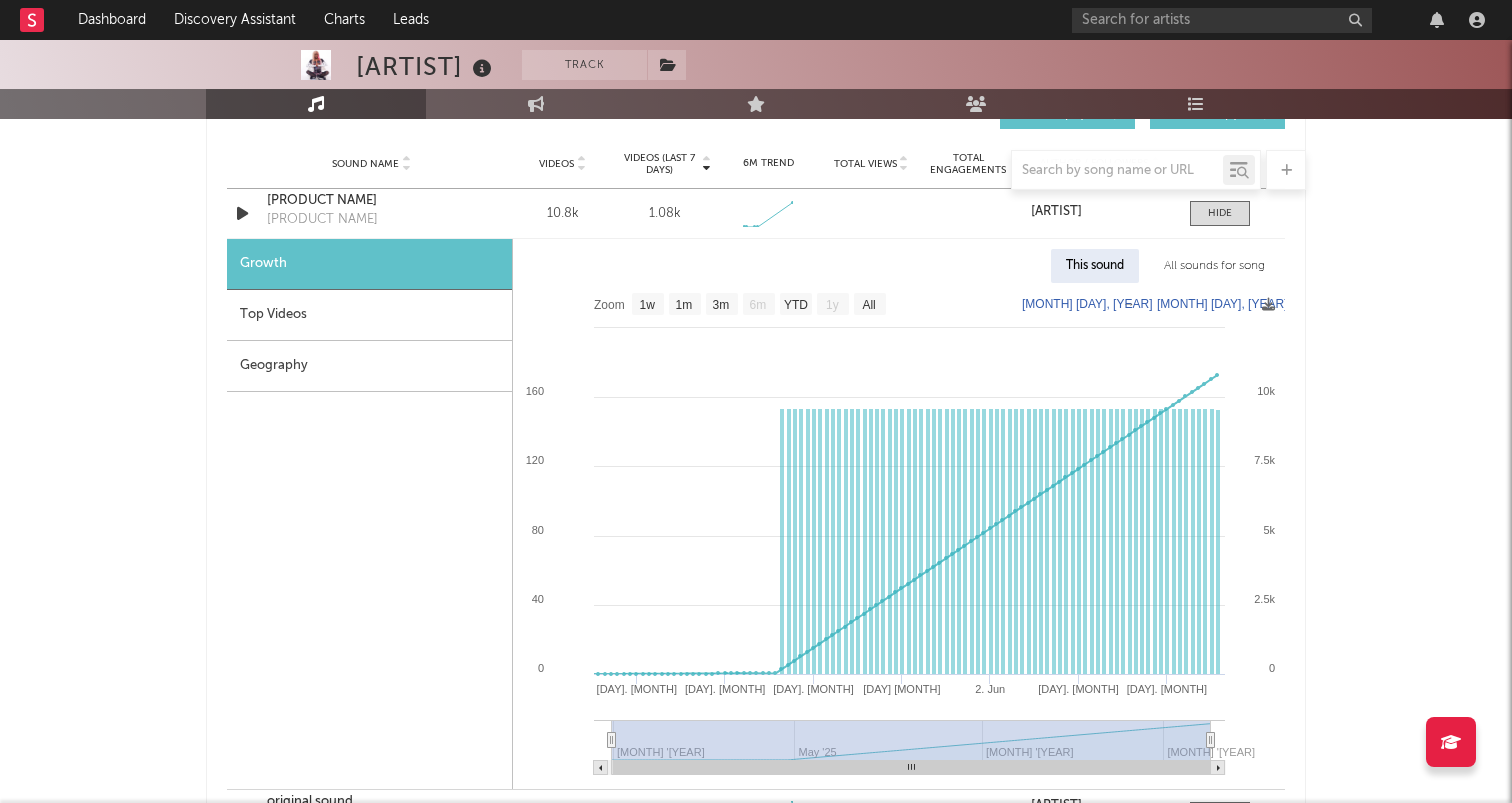 scroll, scrollTop: 1318, scrollLeft: 0, axis: vertical 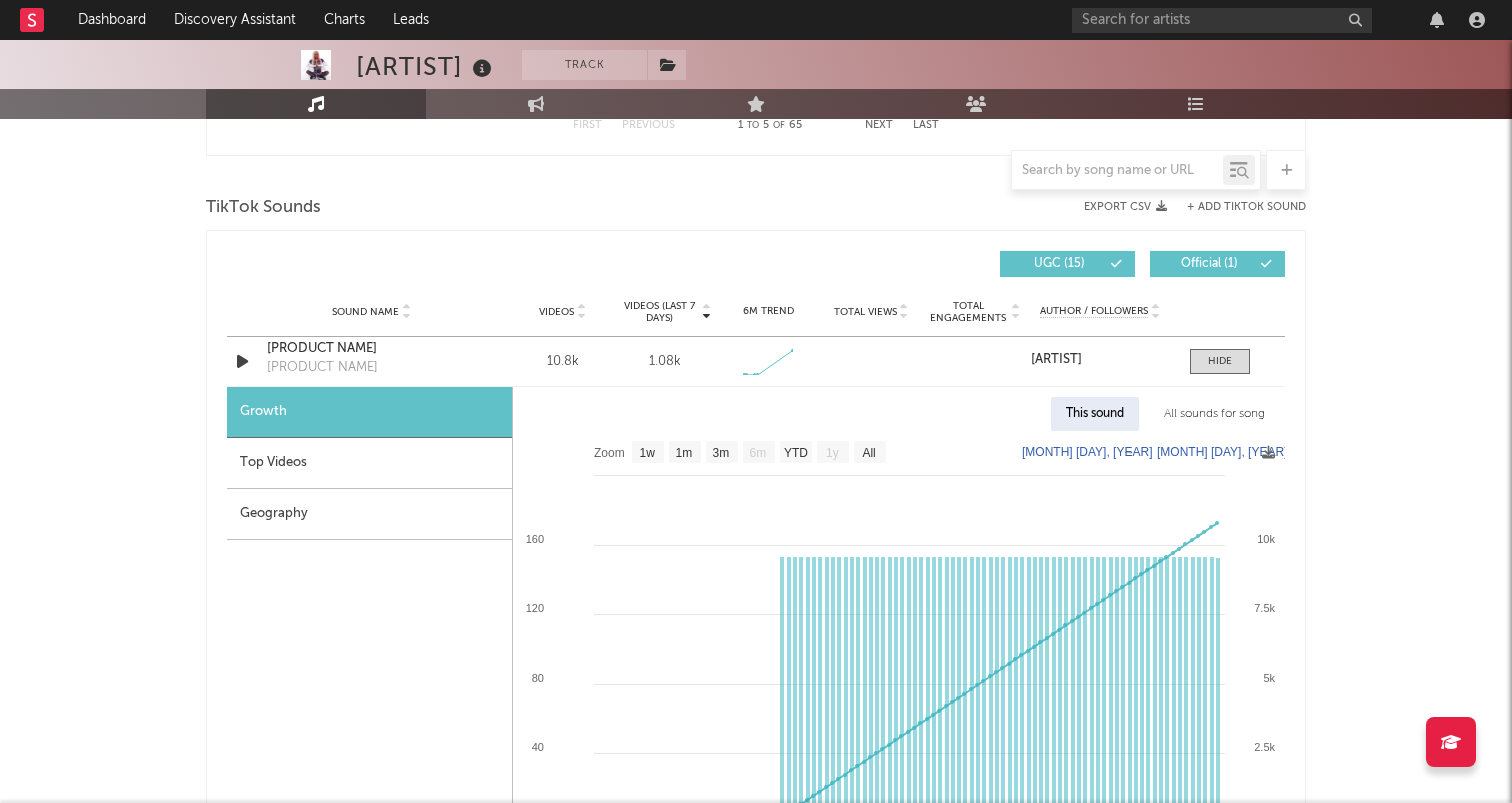 click on "Top Videos" at bounding box center (369, 463) 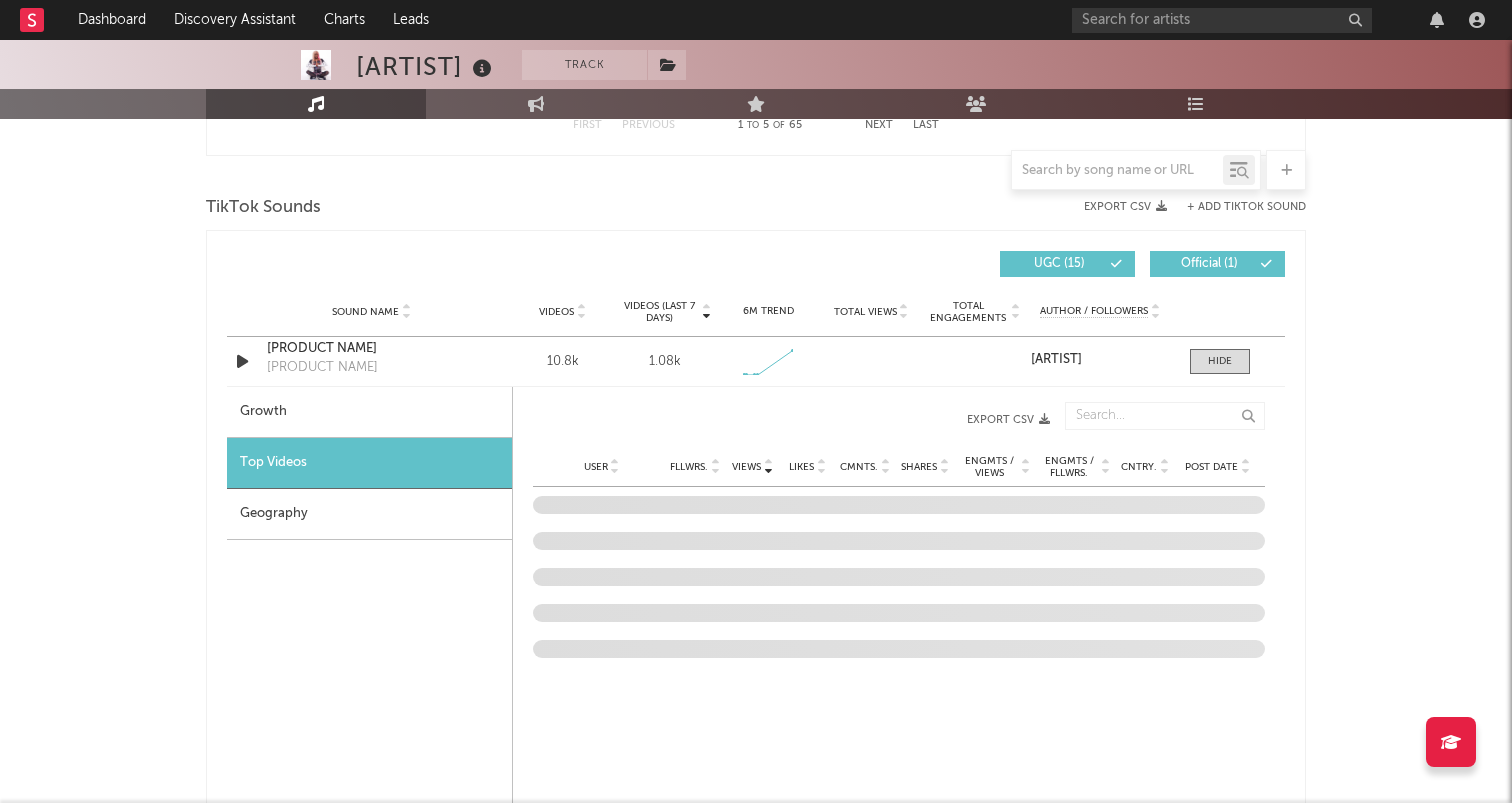 click on "Growth" at bounding box center [369, 412] 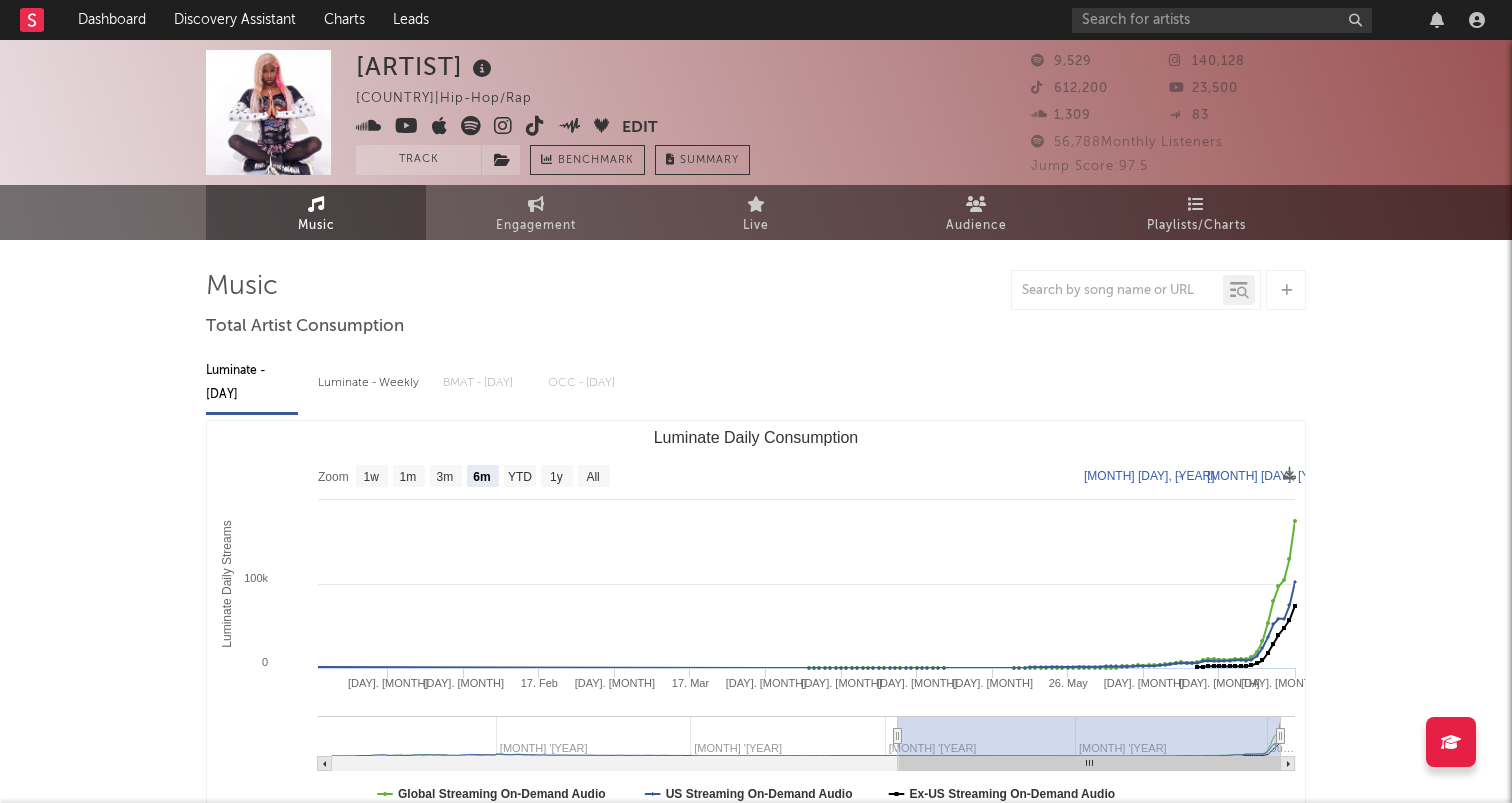scroll, scrollTop: 0, scrollLeft: 0, axis: both 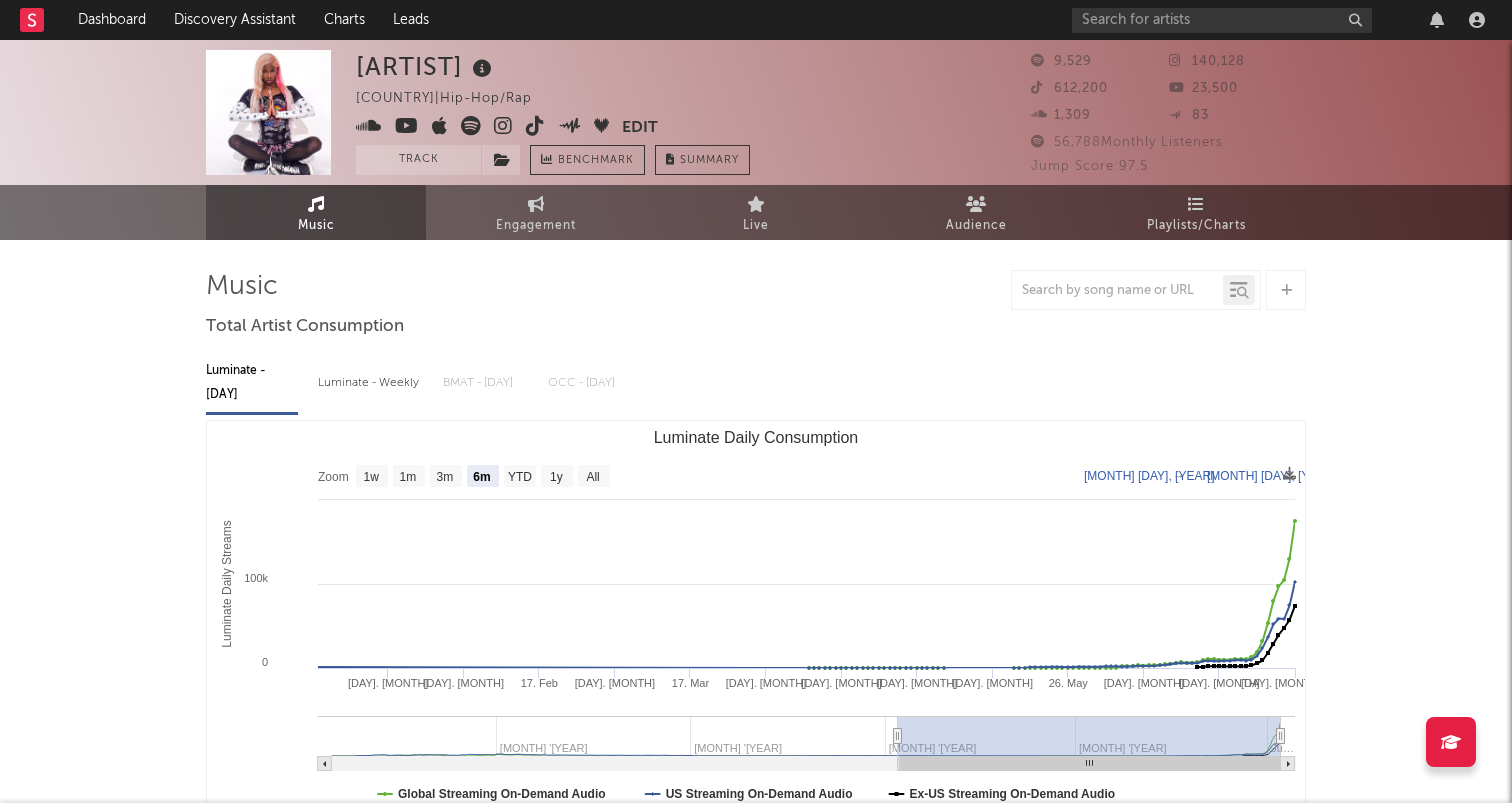 click at bounding box center [535, 126] 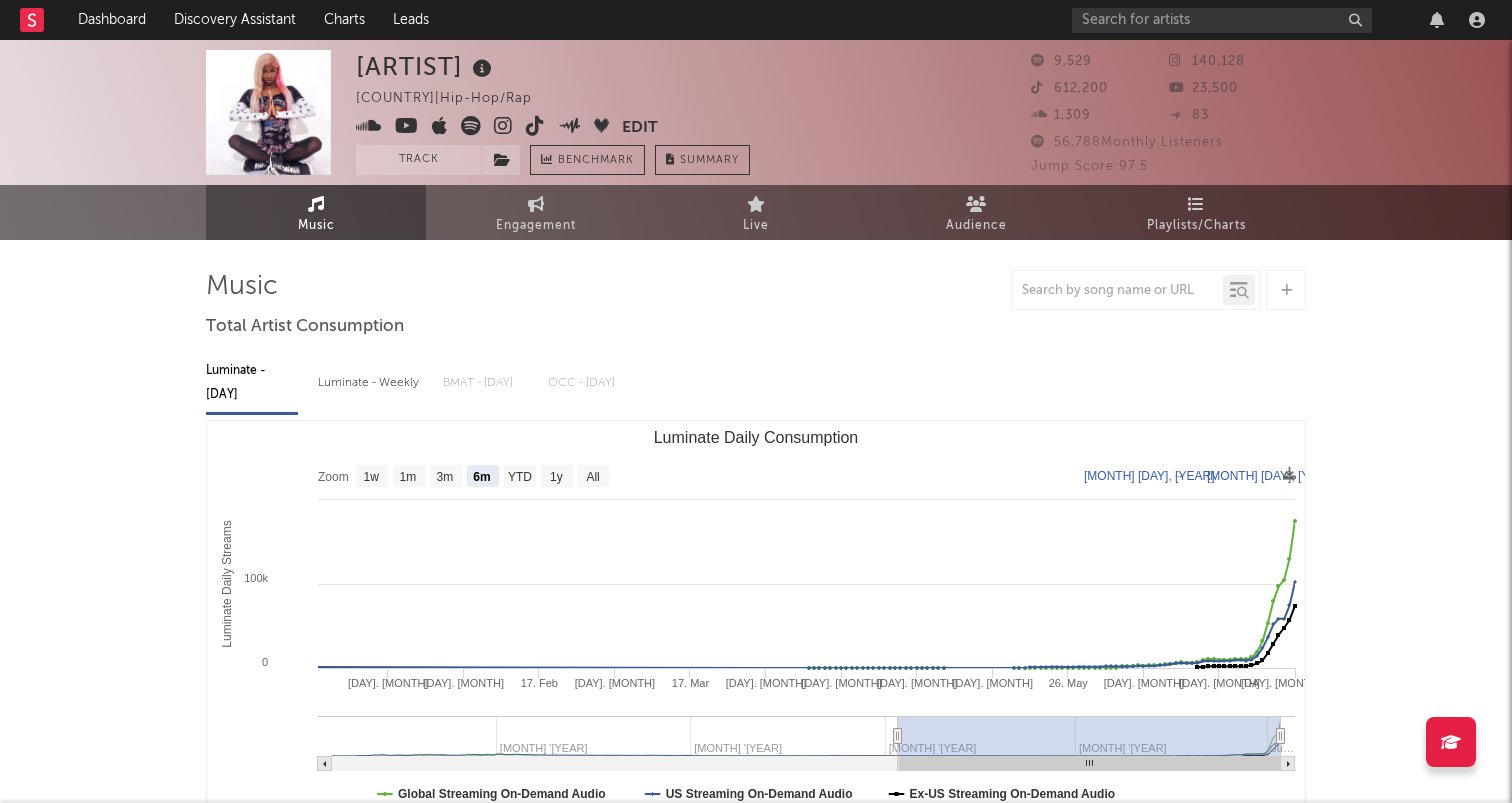 click at bounding box center (535, 126) 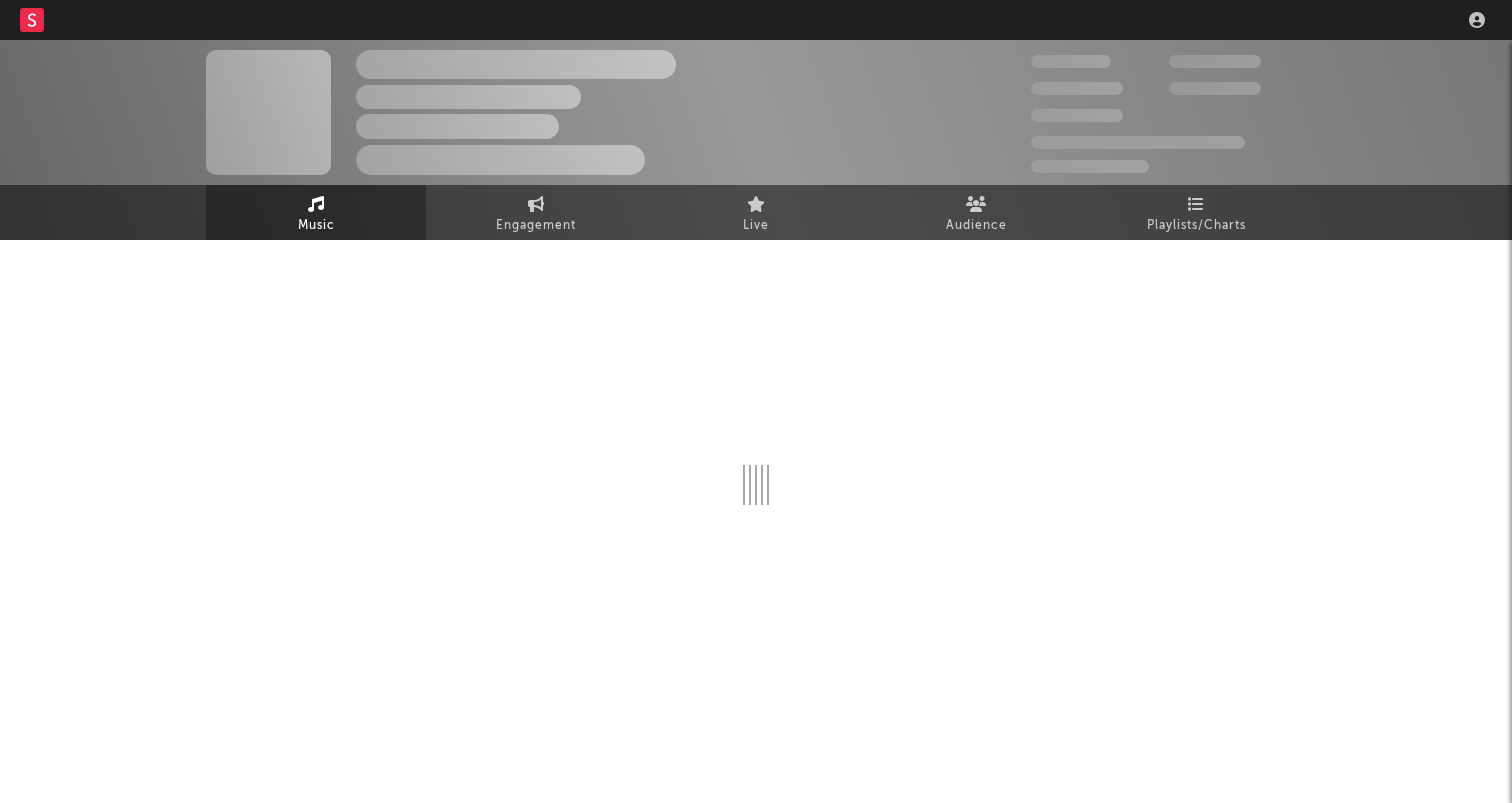 scroll, scrollTop: 0, scrollLeft: 0, axis: both 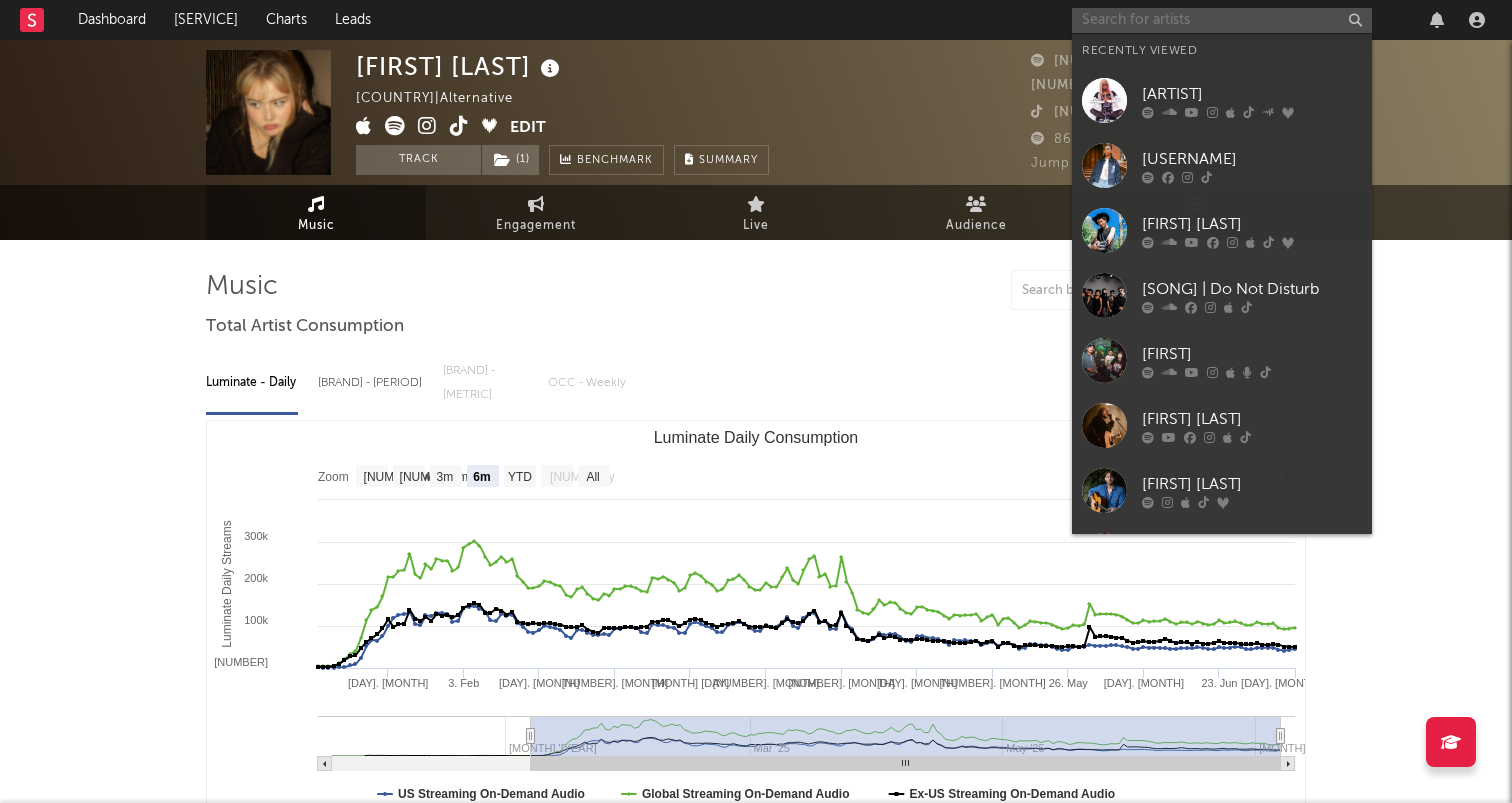 click at bounding box center (1222, 20) 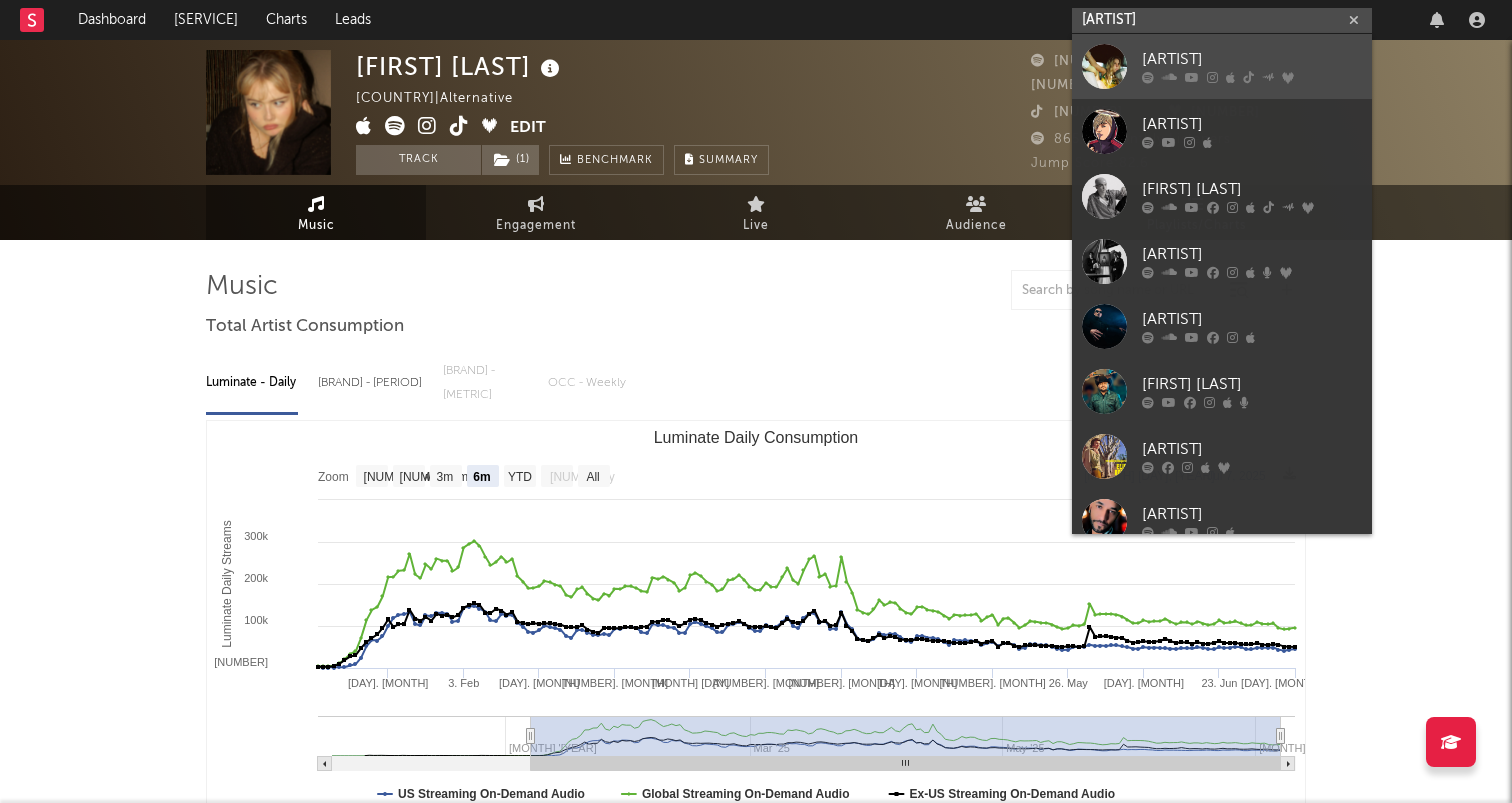 type on "[ARTIST]" 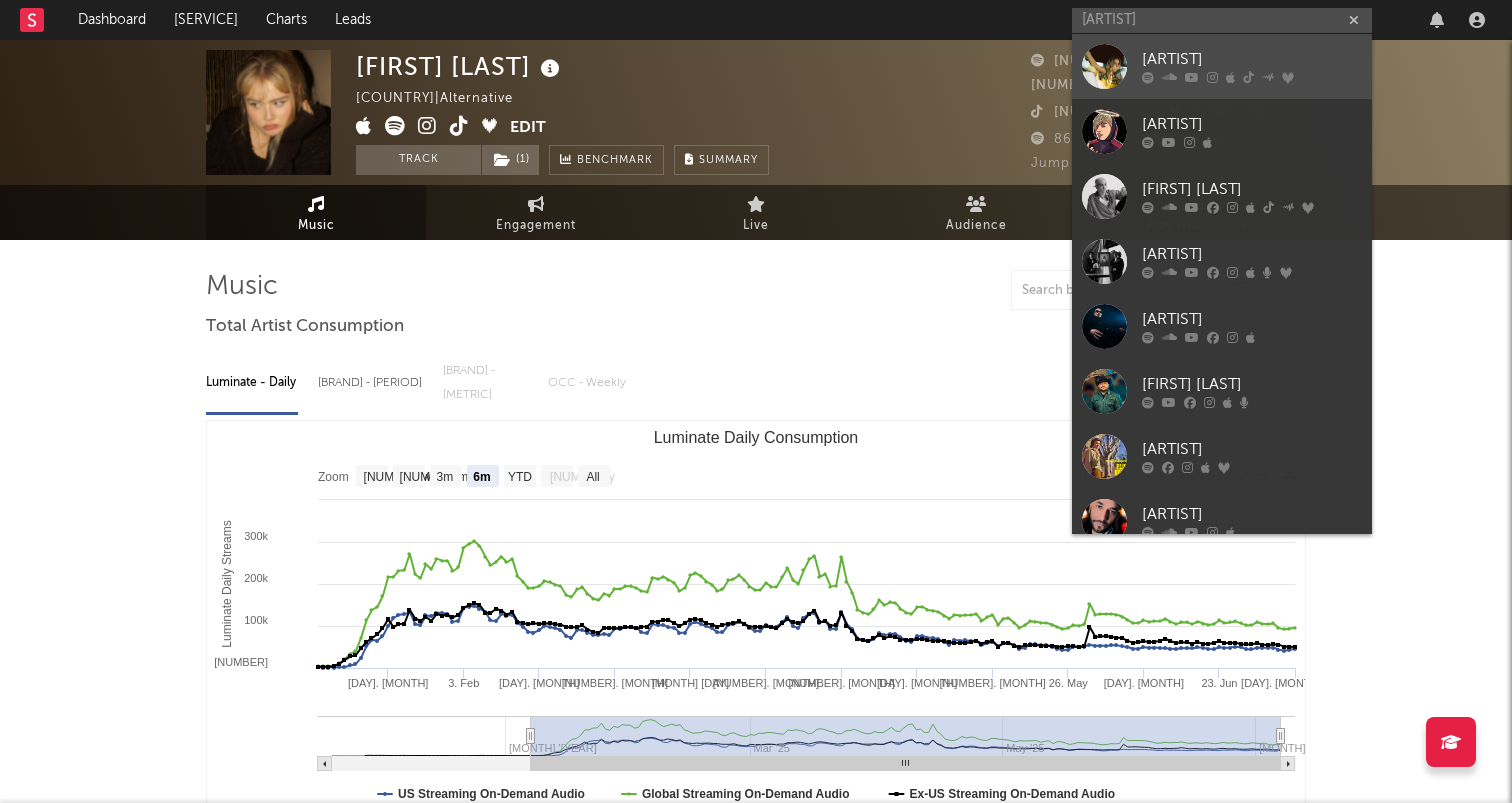 click on "[ARTIST]" at bounding box center [1252, 60] 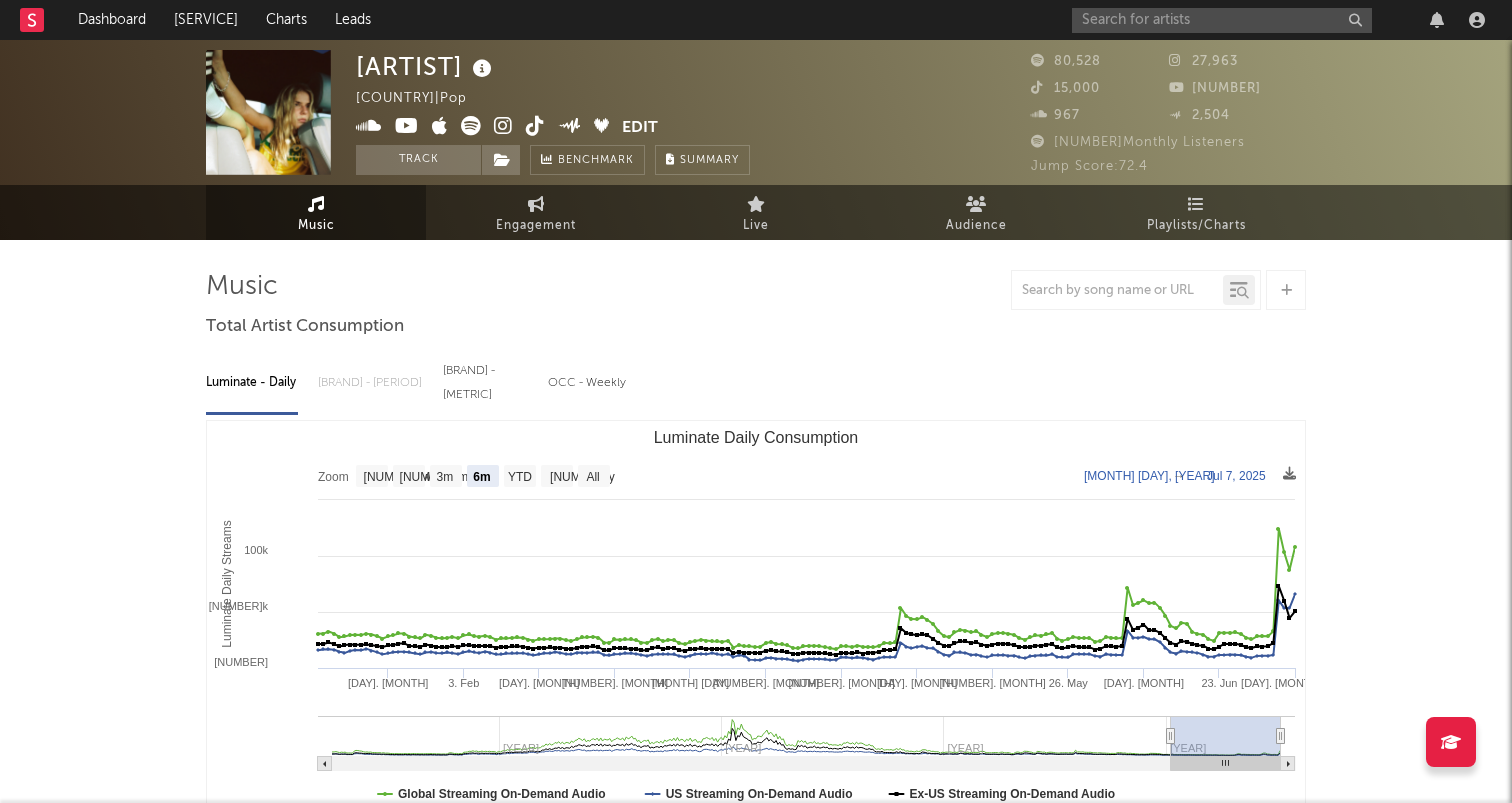 click at bounding box center [42, 20] 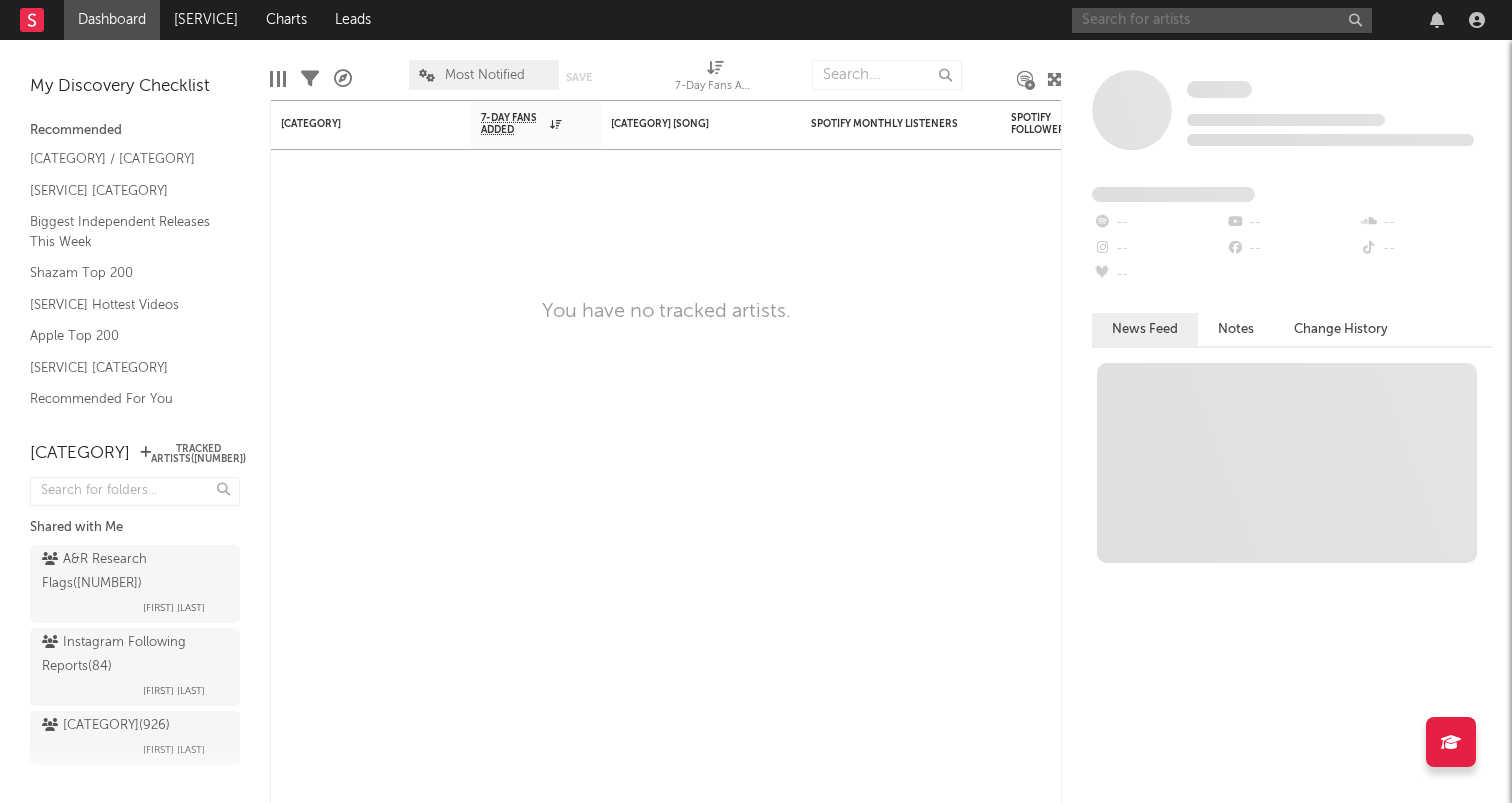 click at bounding box center [1222, 20] 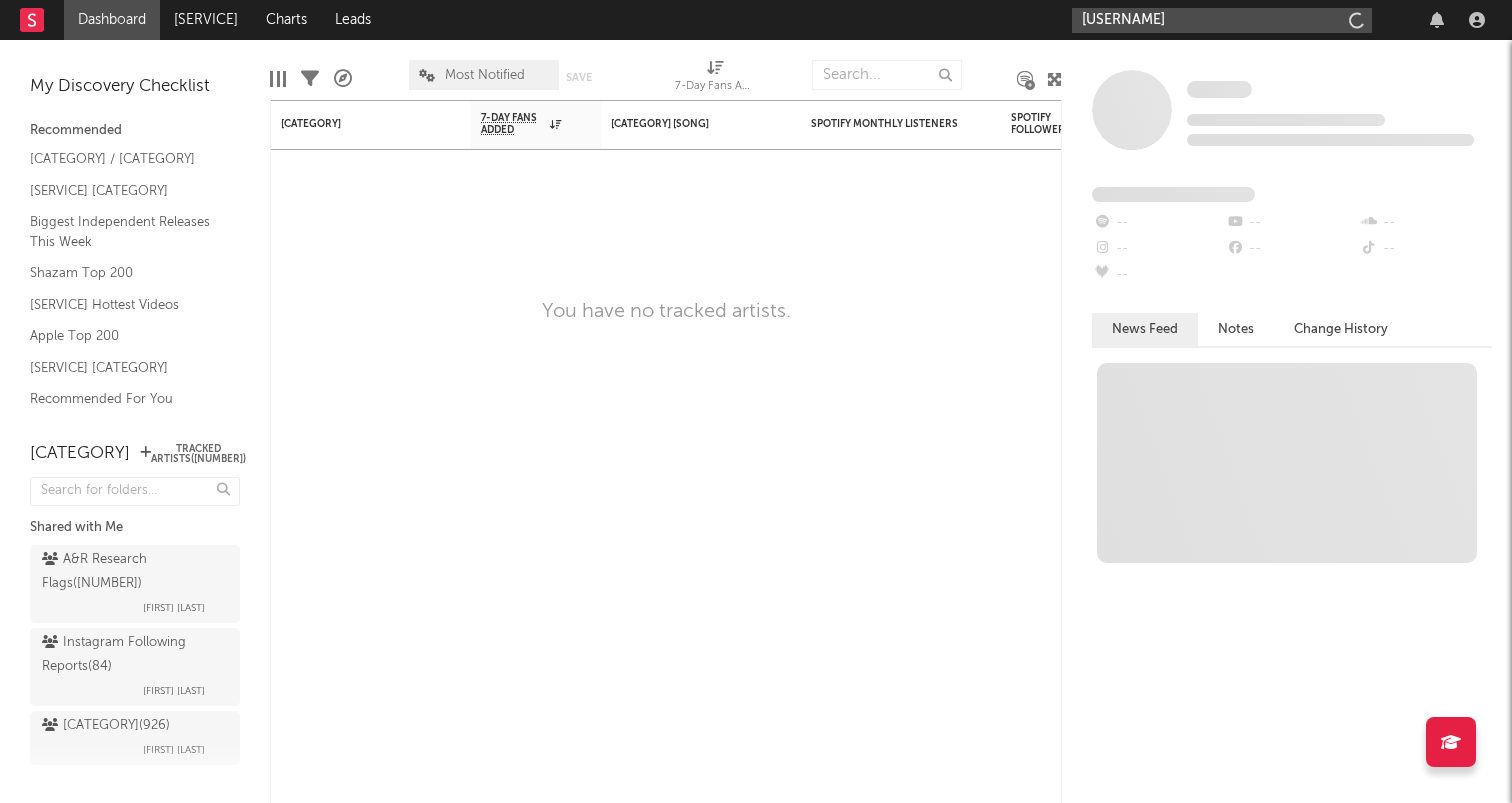 type on "[USERNAME]" 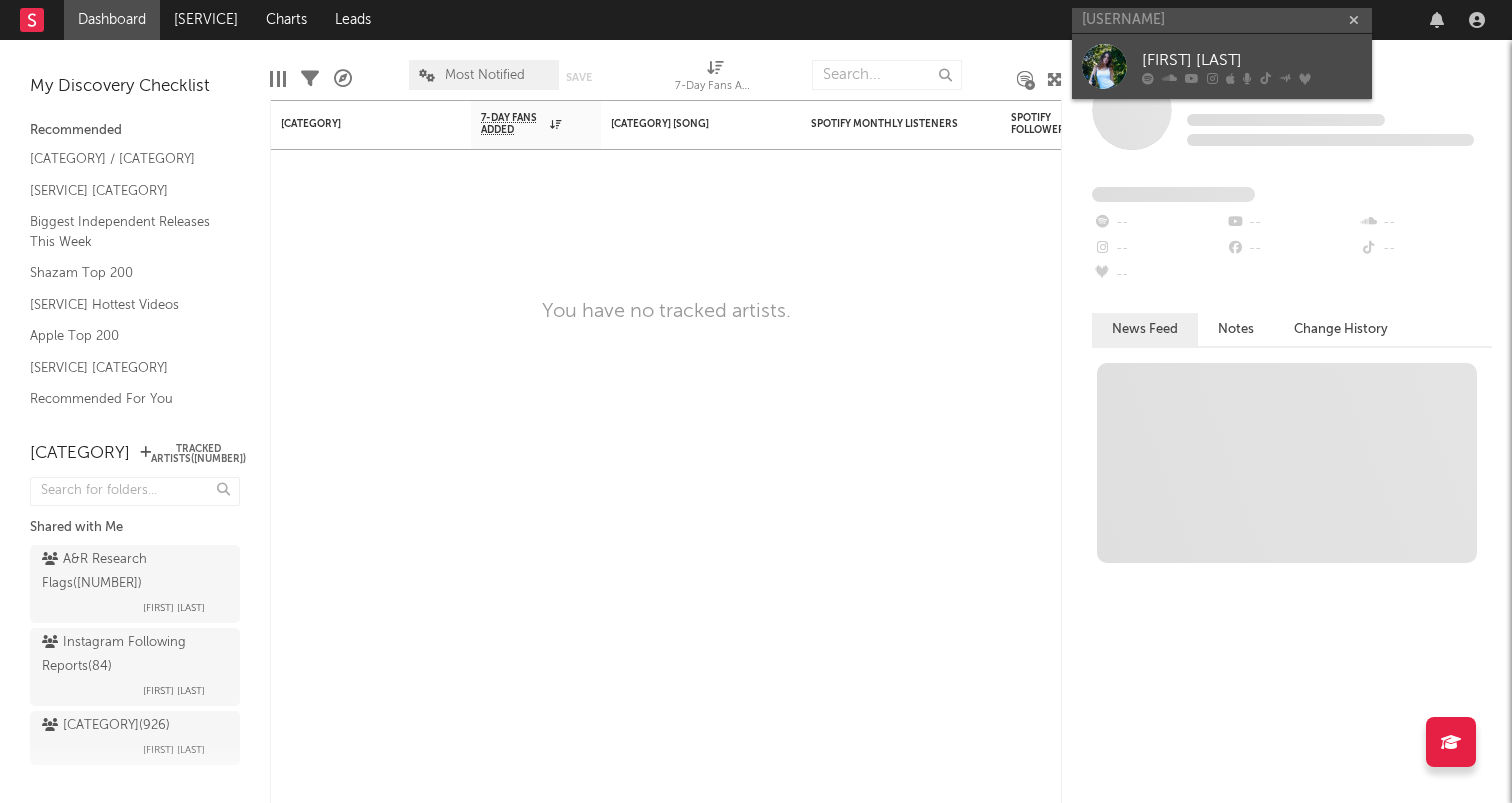click on "[FIRST] [LAST]" at bounding box center [1252, 60] 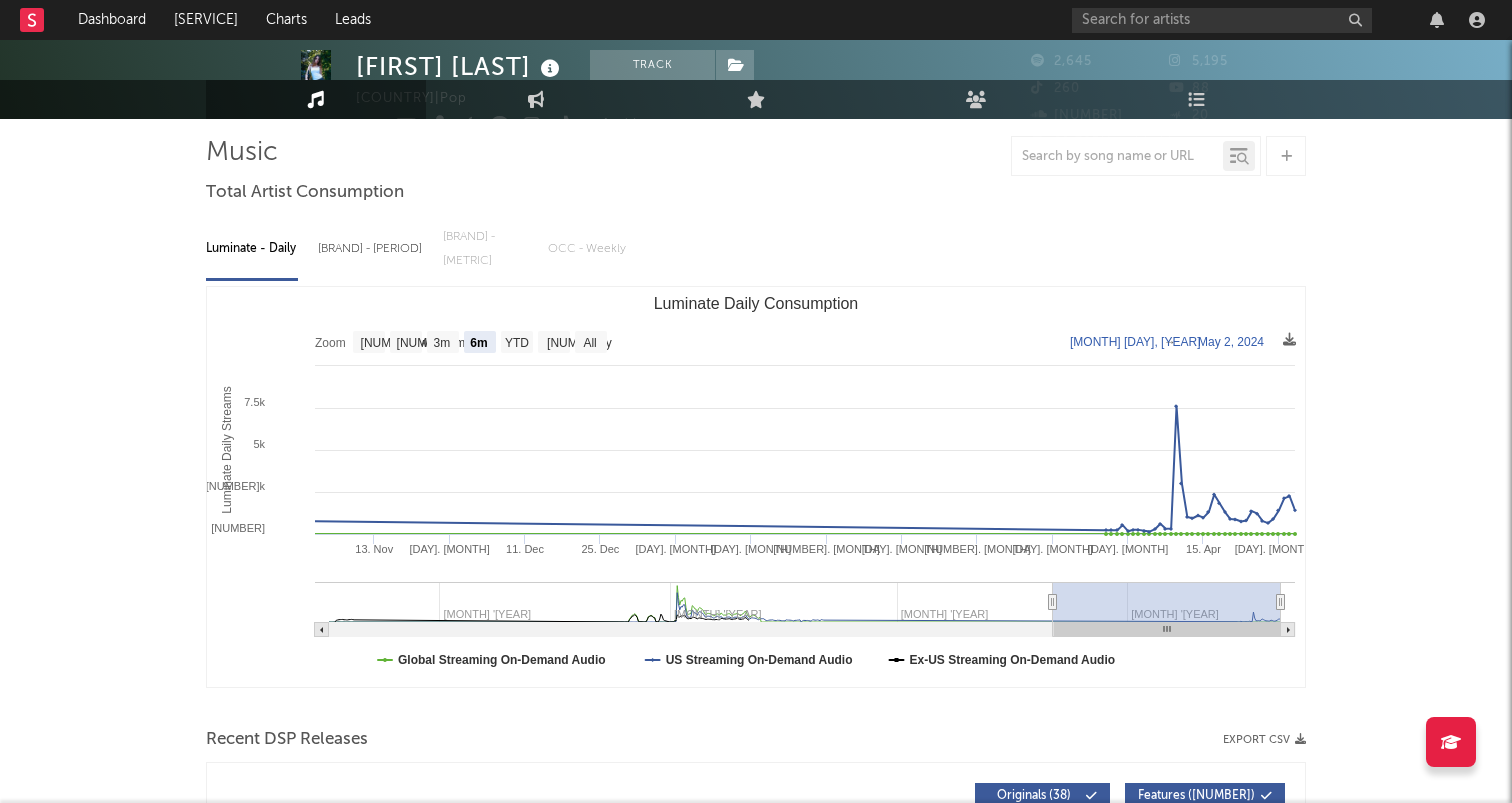 scroll, scrollTop: 38, scrollLeft: 0, axis: vertical 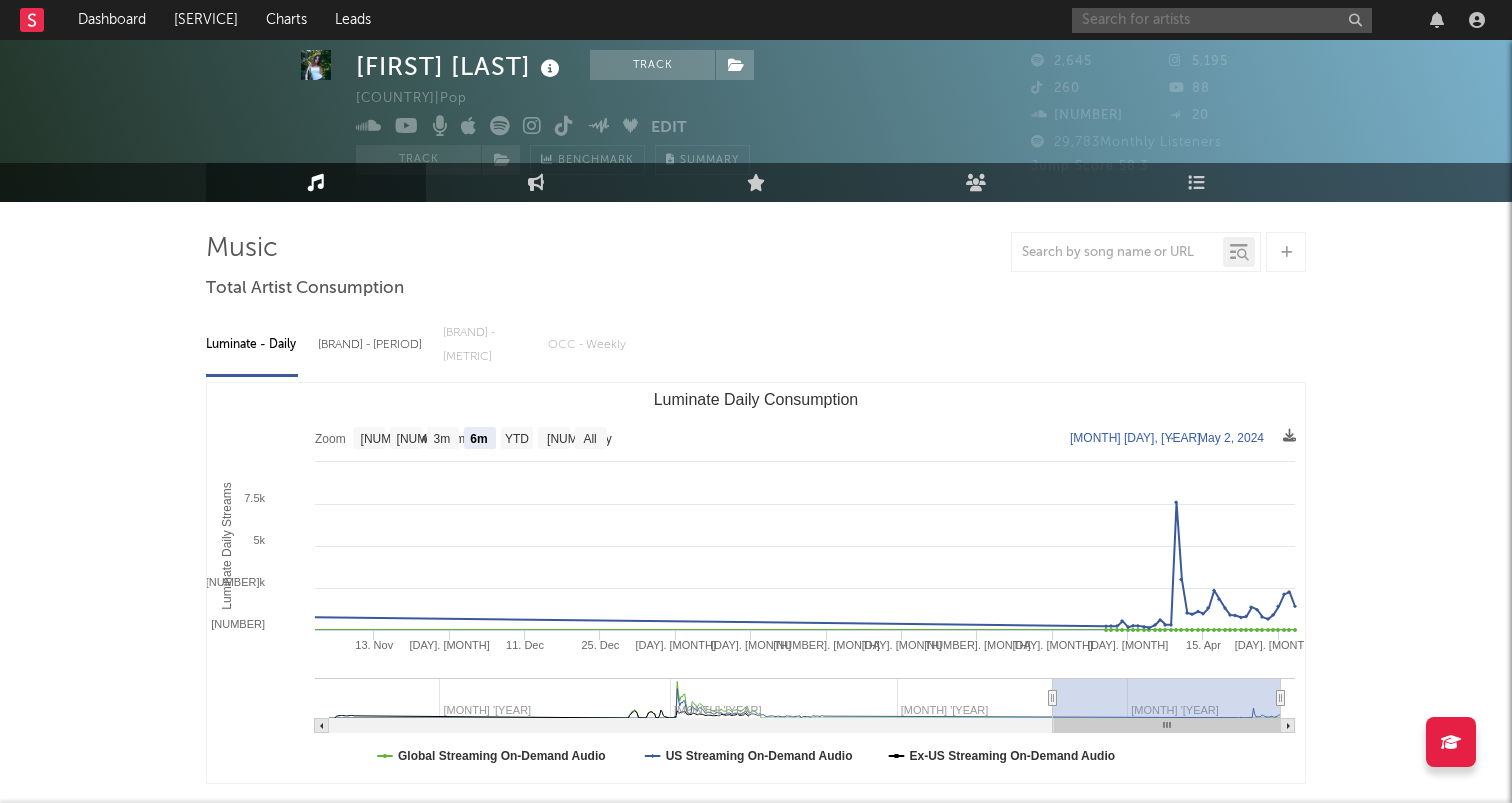 click at bounding box center [1222, 20] 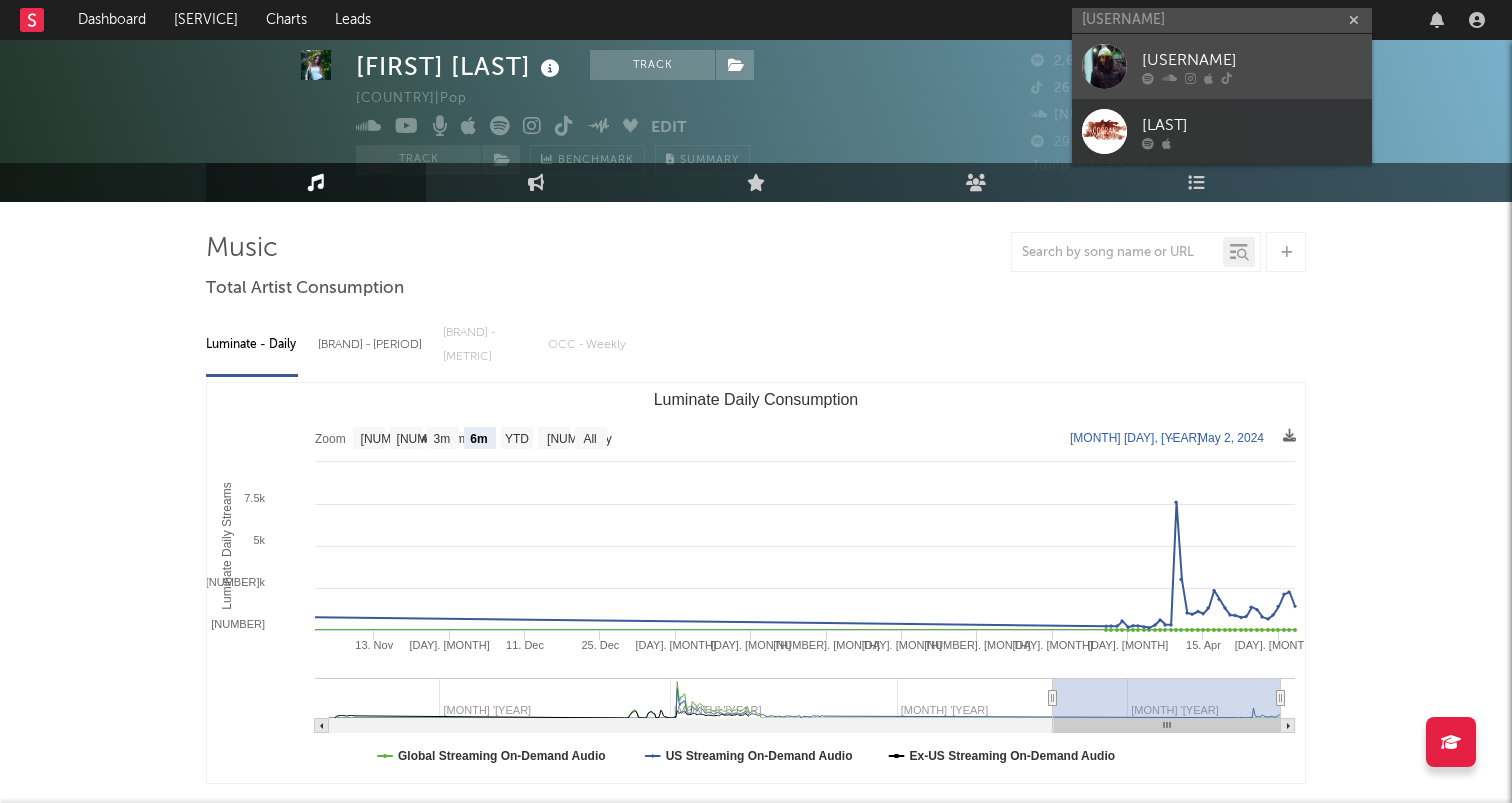 click on "[USERNAME]" at bounding box center [1252, 60] 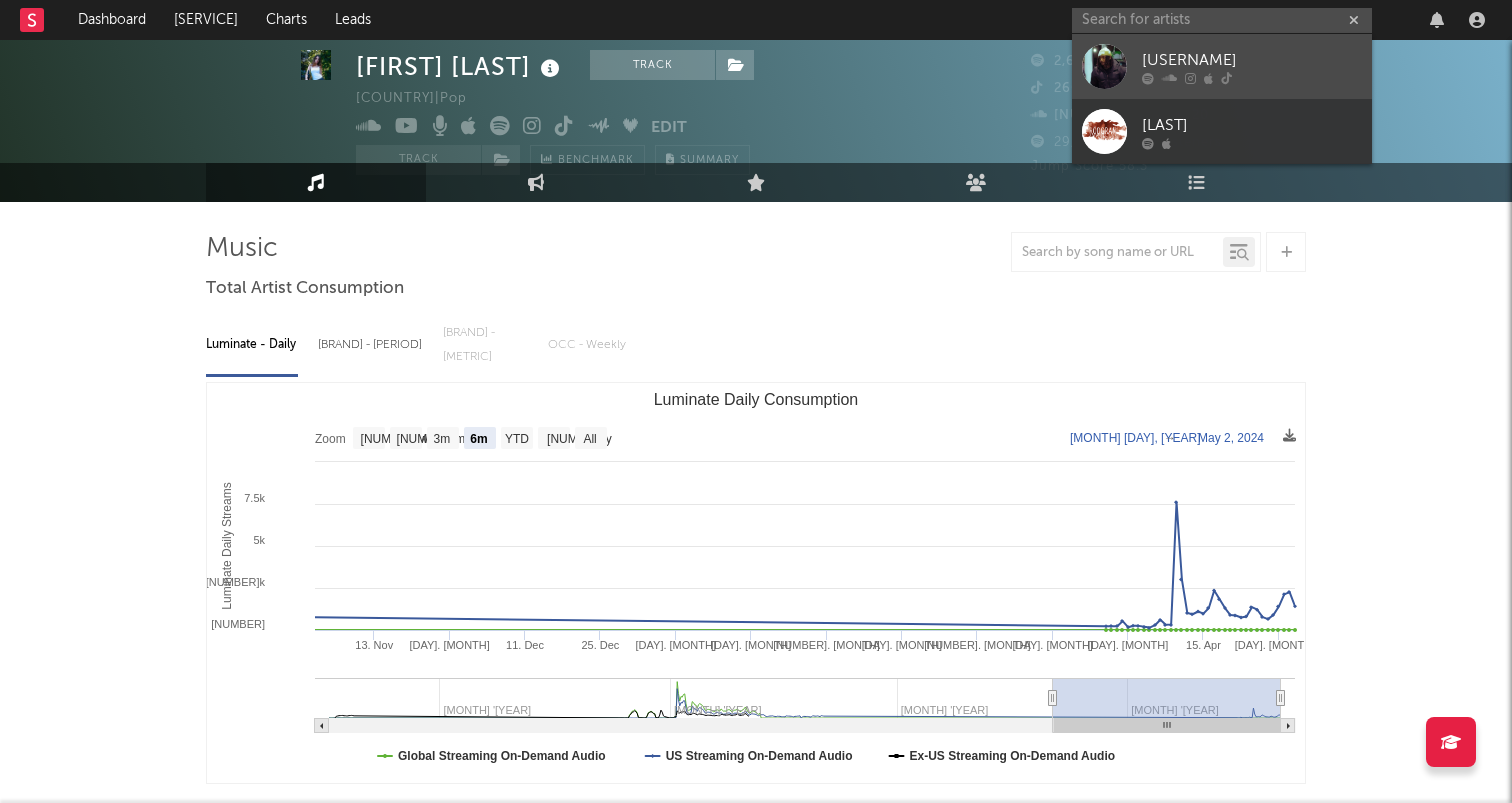 scroll, scrollTop: 0, scrollLeft: 0, axis: both 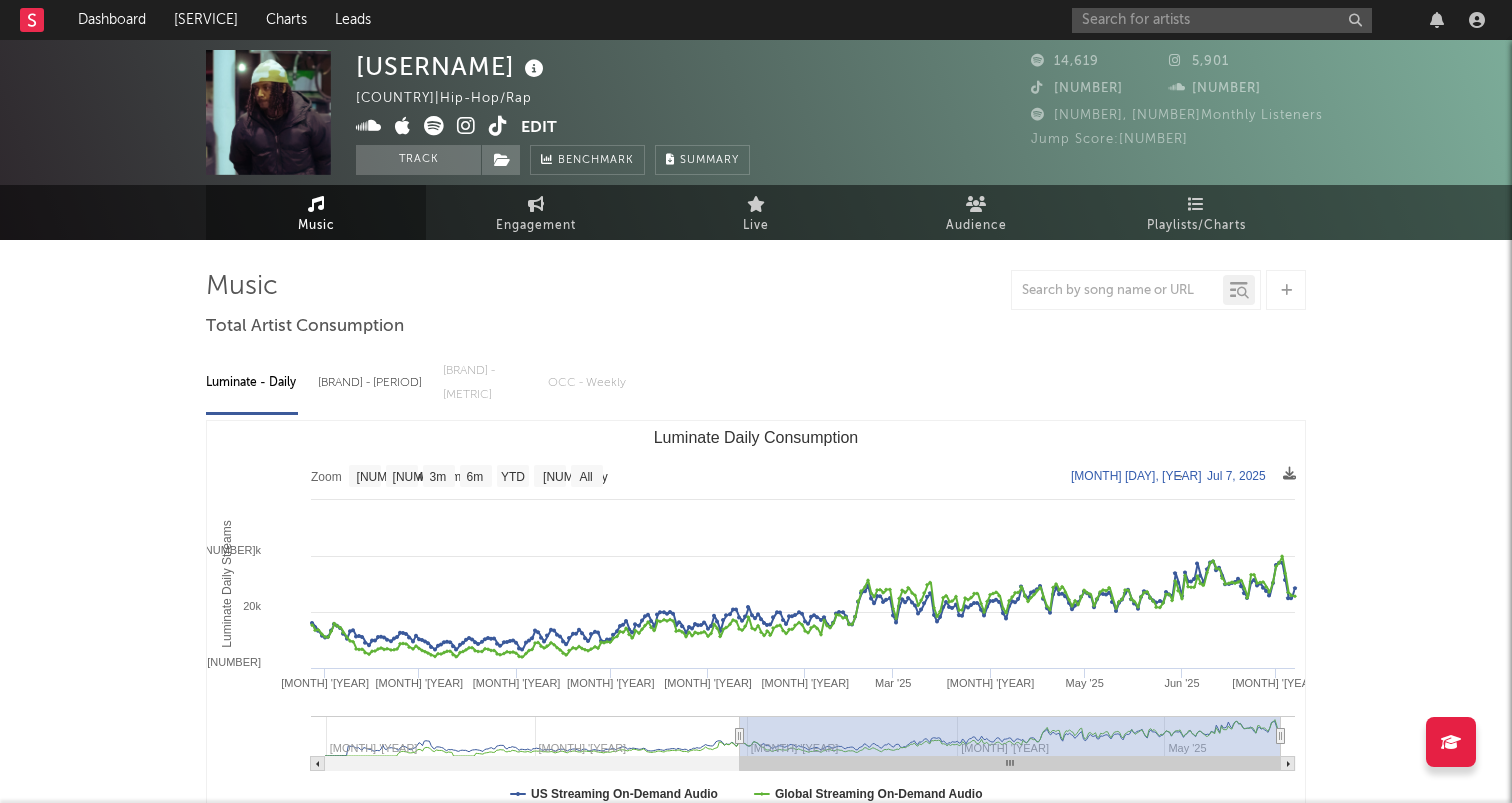 drag, startPoint x: 969, startPoint y: 720, endPoint x: 740, endPoint y: 727, distance: 229.10696 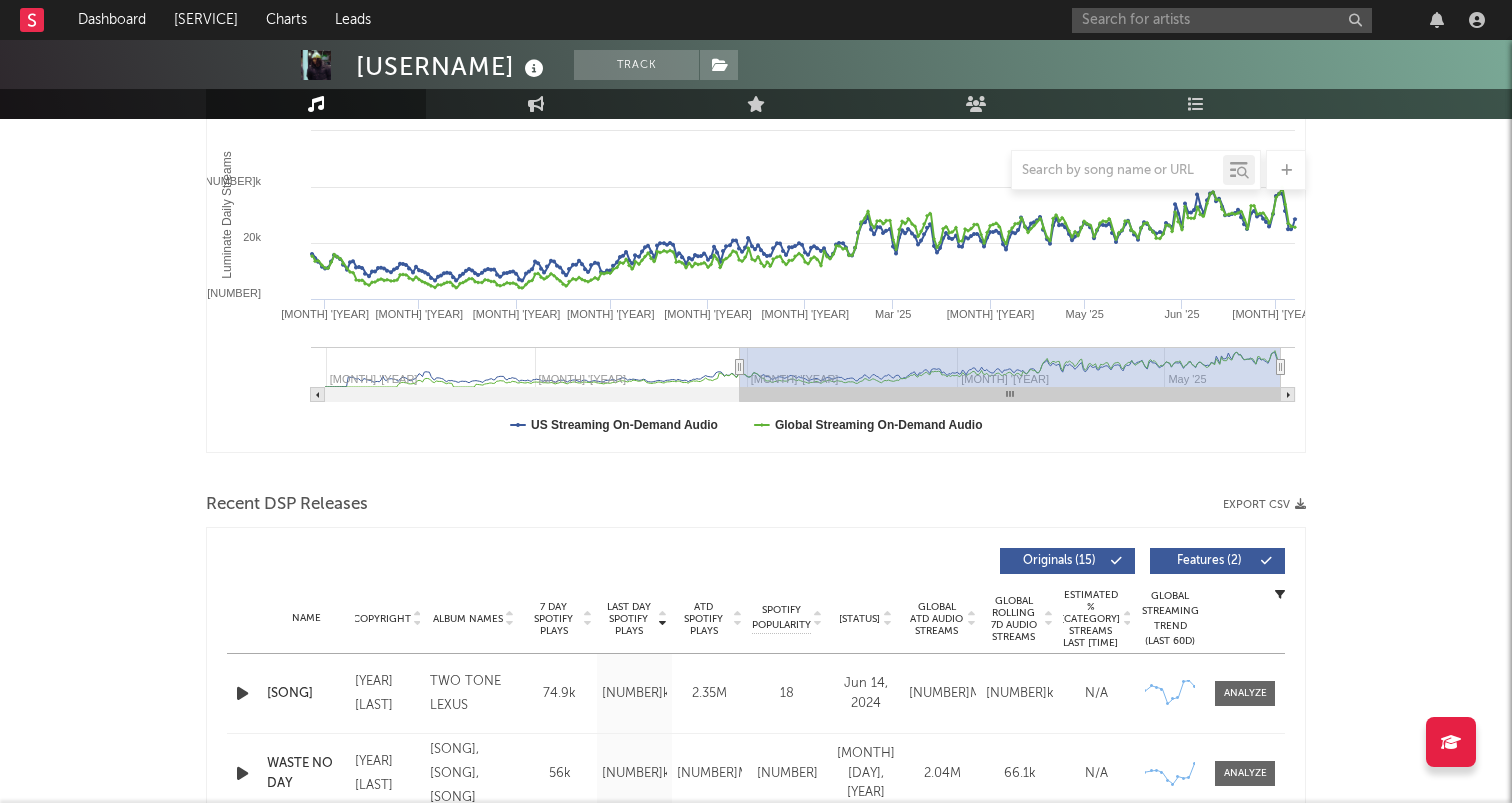 scroll, scrollTop: 370, scrollLeft: 0, axis: vertical 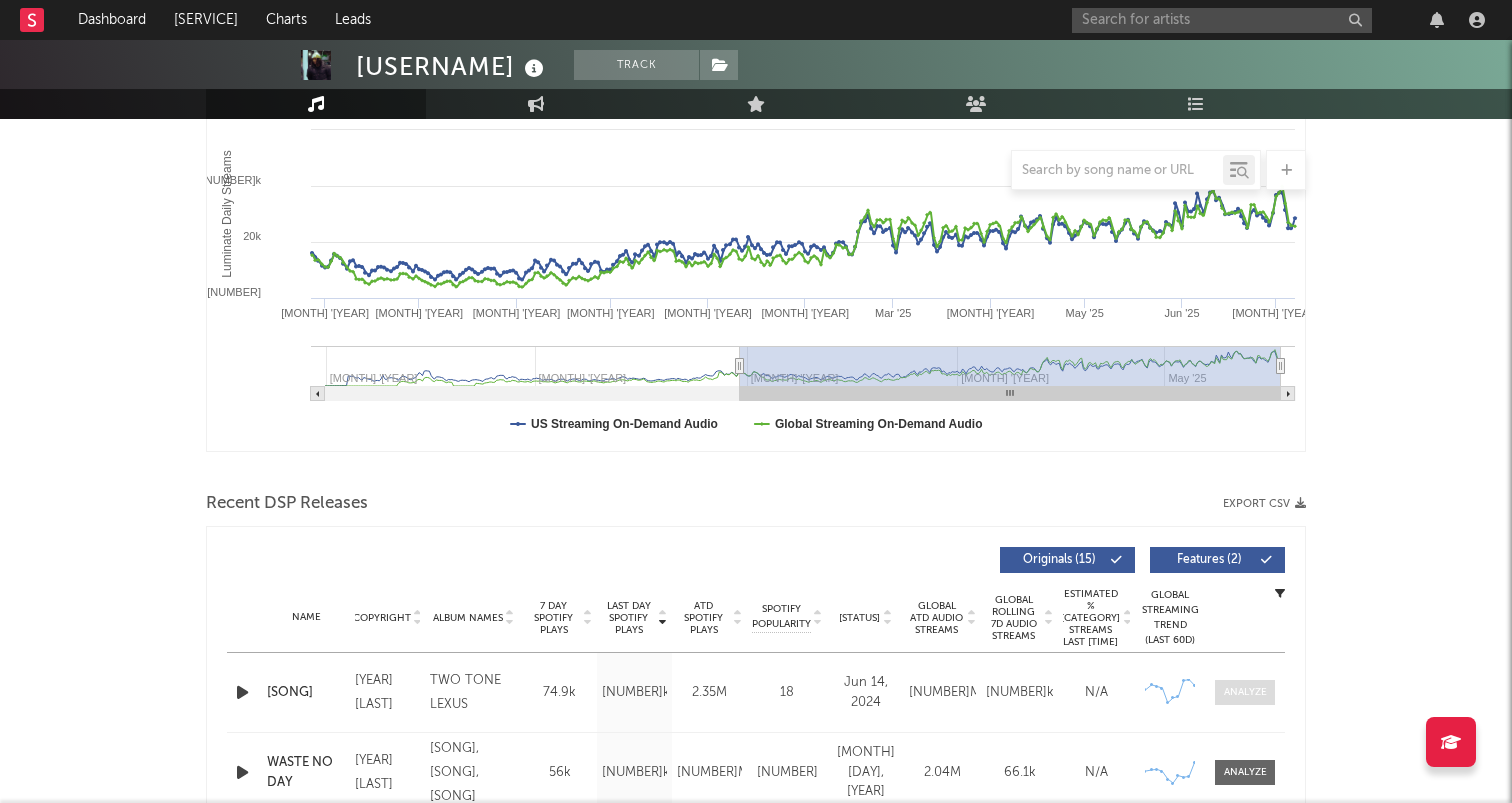 click at bounding box center [1245, 692] 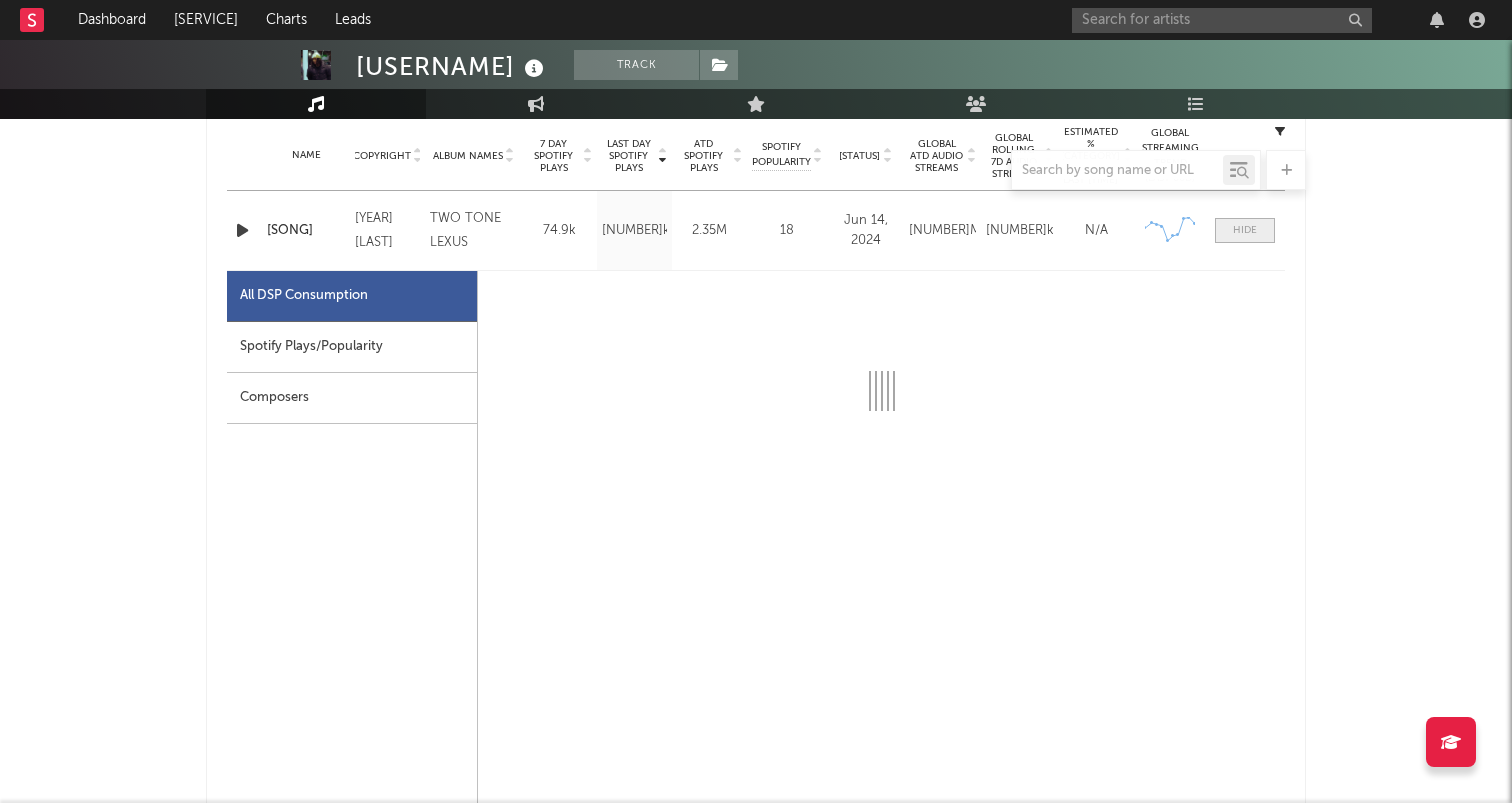scroll, scrollTop: 862, scrollLeft: 0, axis: vertical 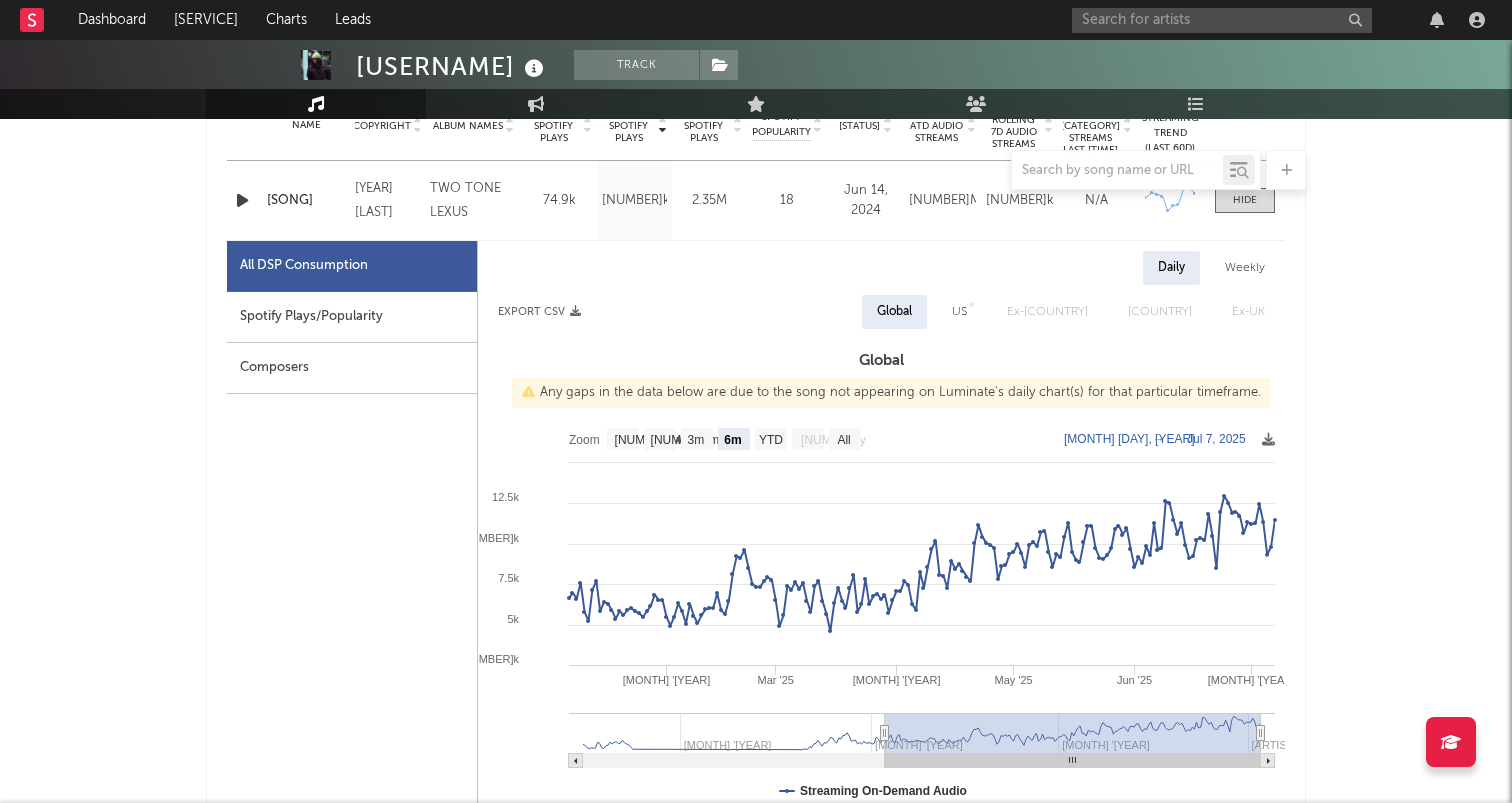 click at bounding box center (881, 618) 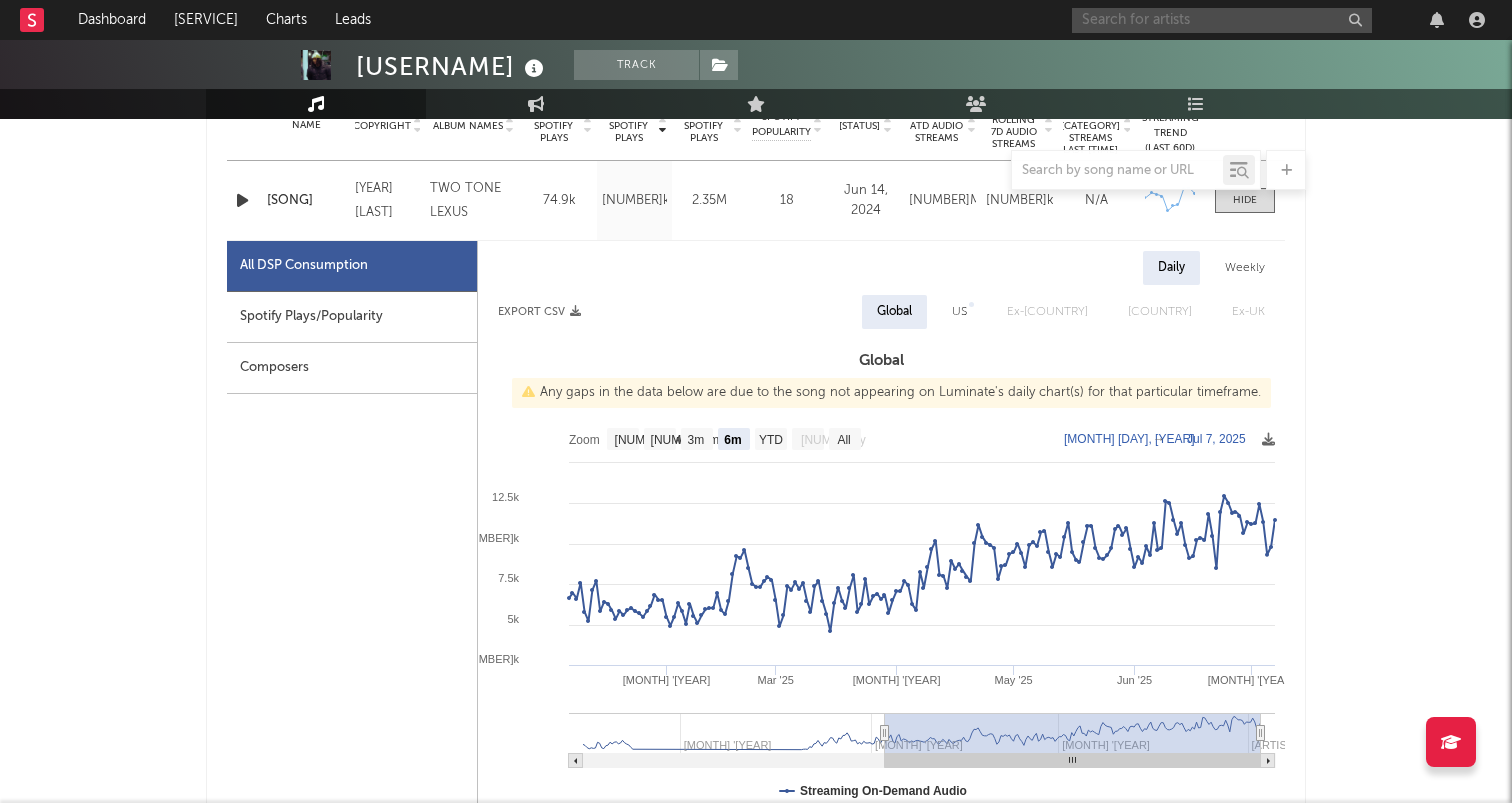click at bounding box center [1222, 20] 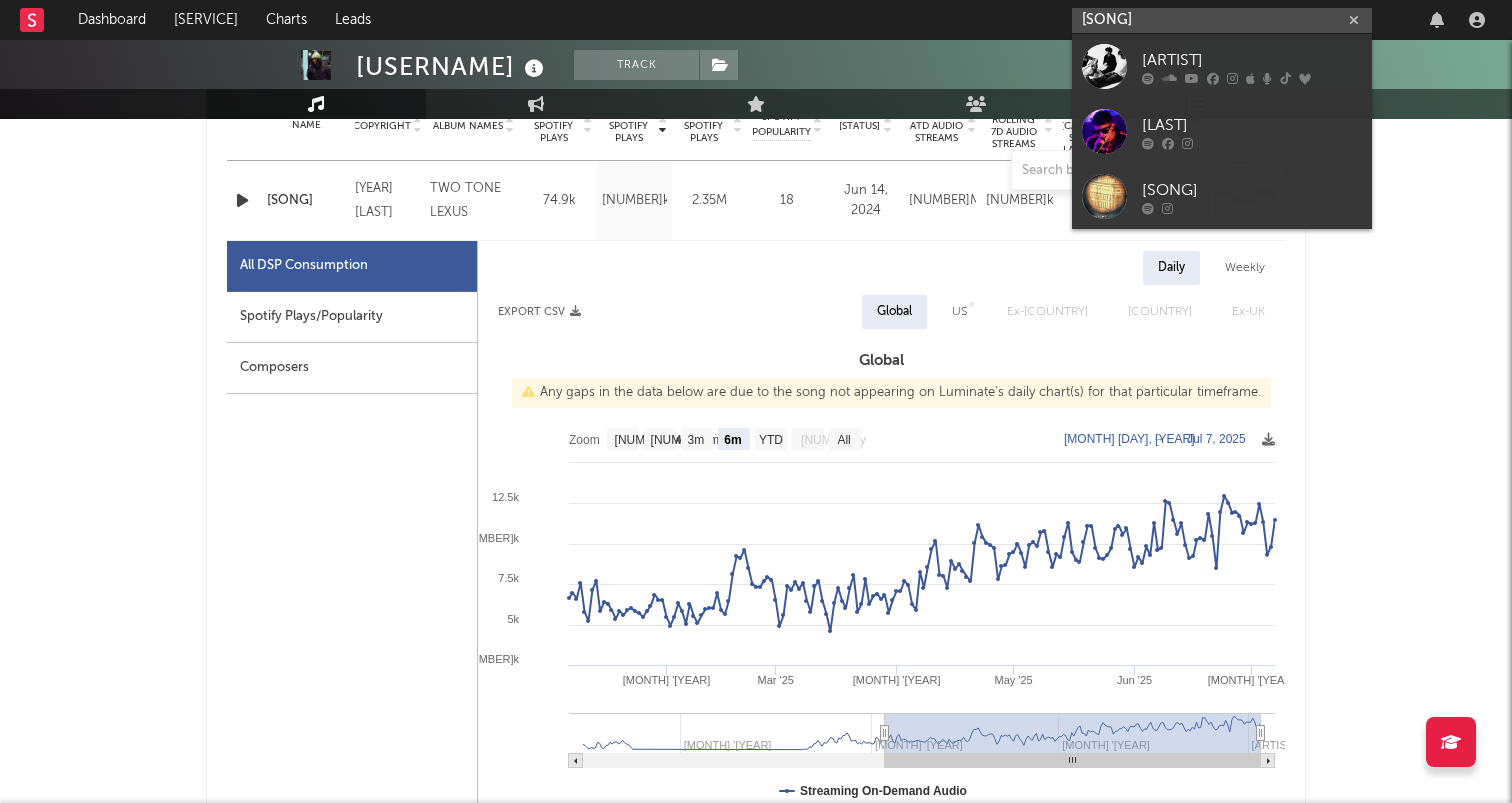 type on "[ARTIST]" 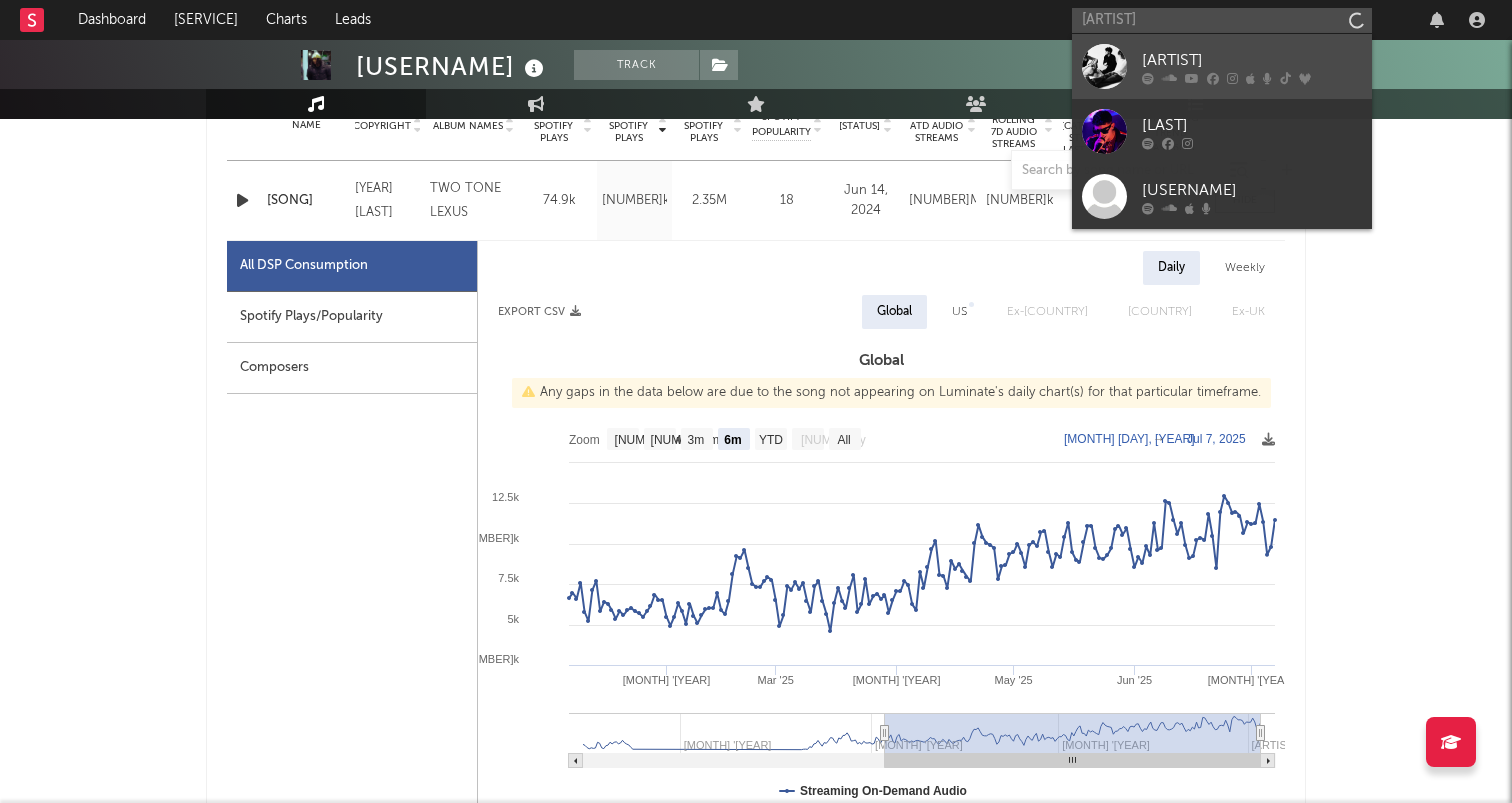 drag, startPoint x: 1161, startPoint y: 19, endPoint x: 1192, endPoint y: 53, distance: 46.010868 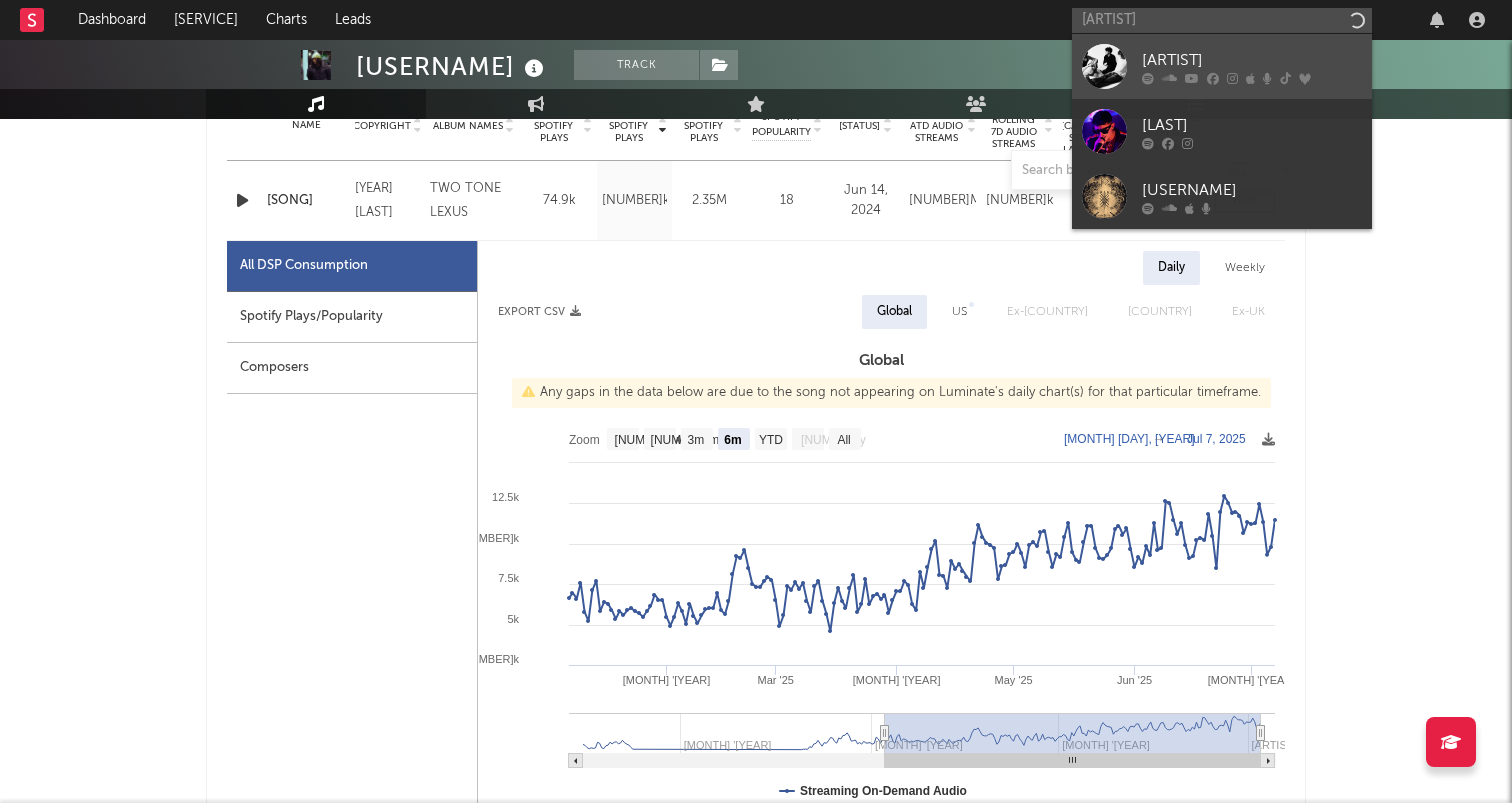 click on "[ARTIST]" at bounding box center [1252, 60] 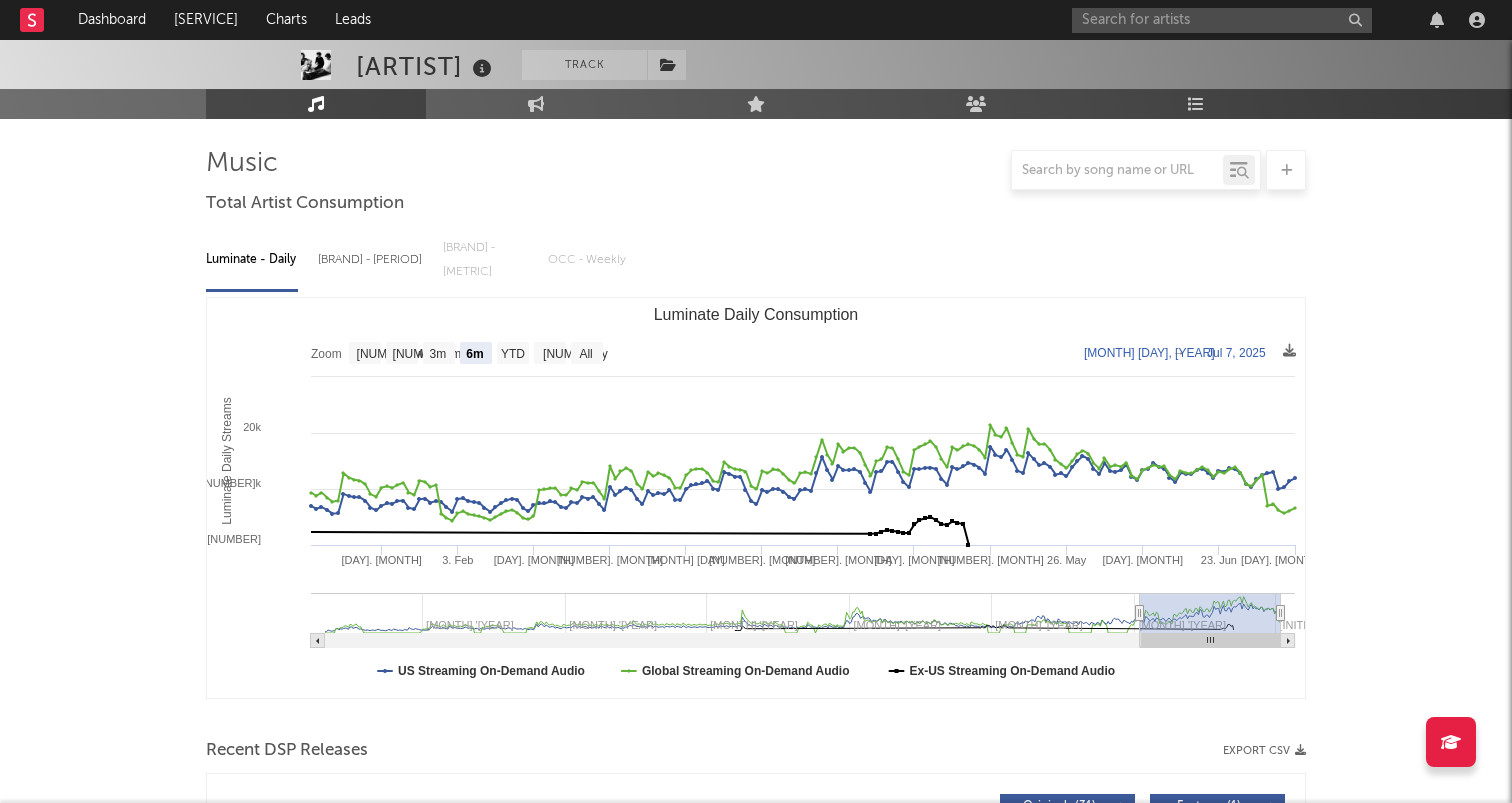 scroll, scrollTop: 138, scrollLeft: 0, axis: vertical 